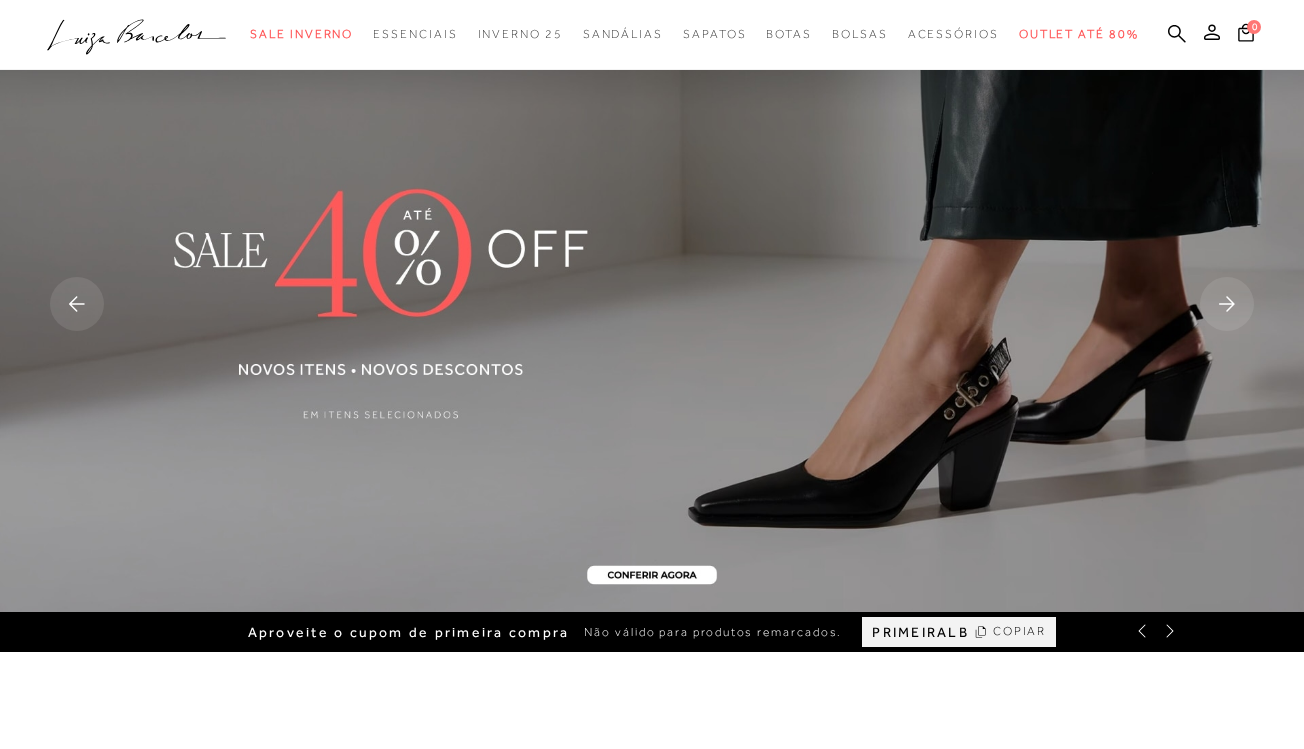 scroll, scrollTop: 0, scrollLeft: 0, axis: both 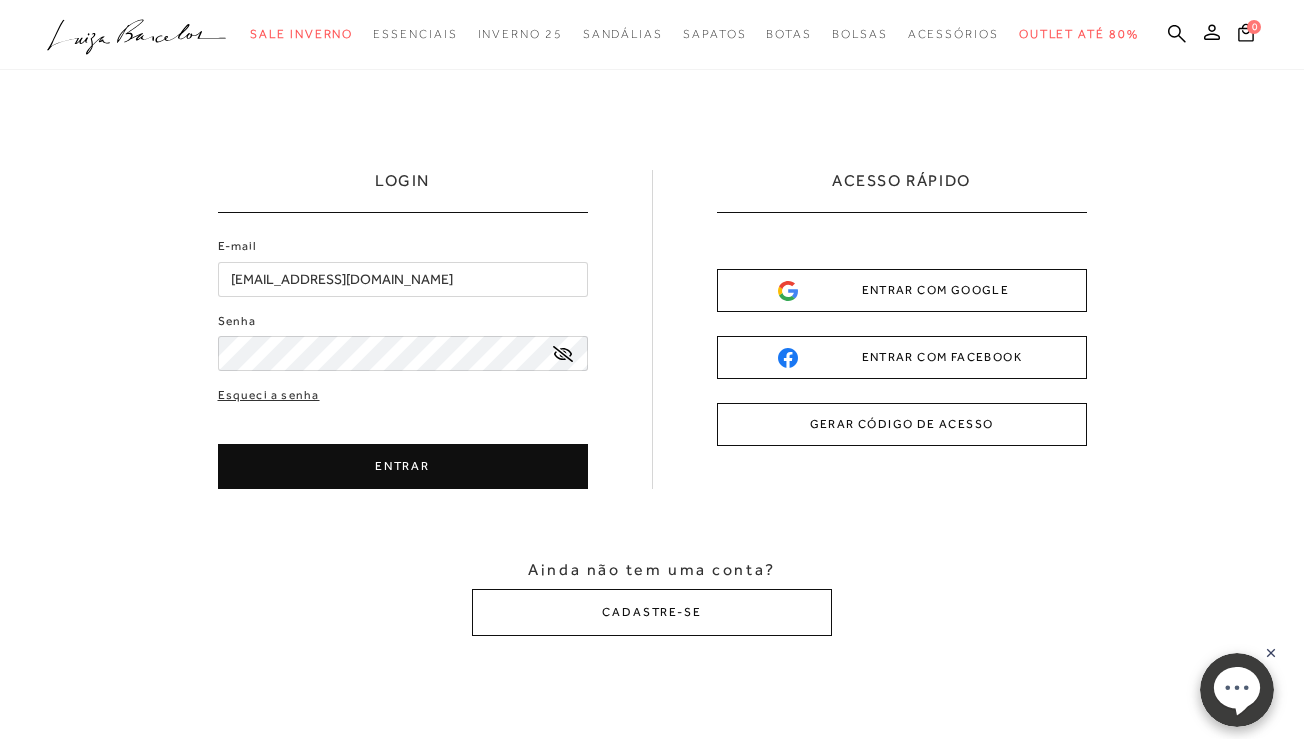 click 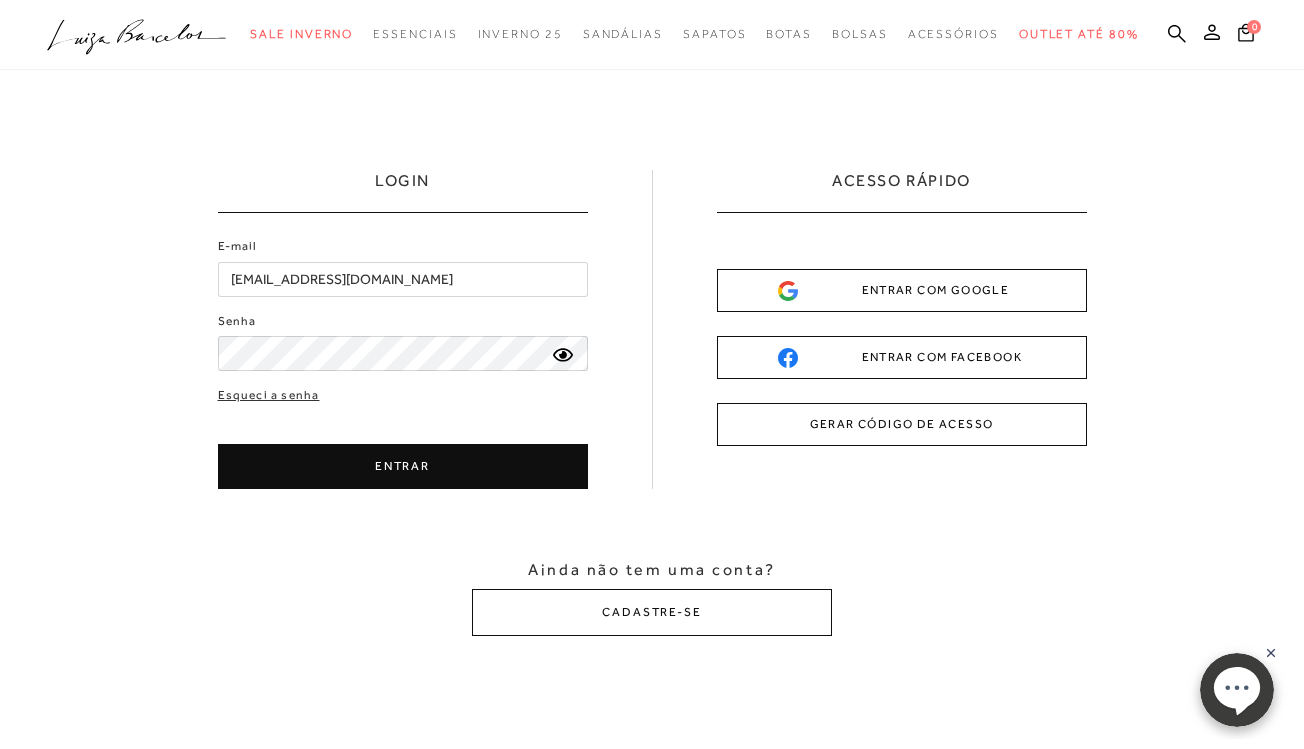 click on "ENTRAR" at bounding box center [403, 466] 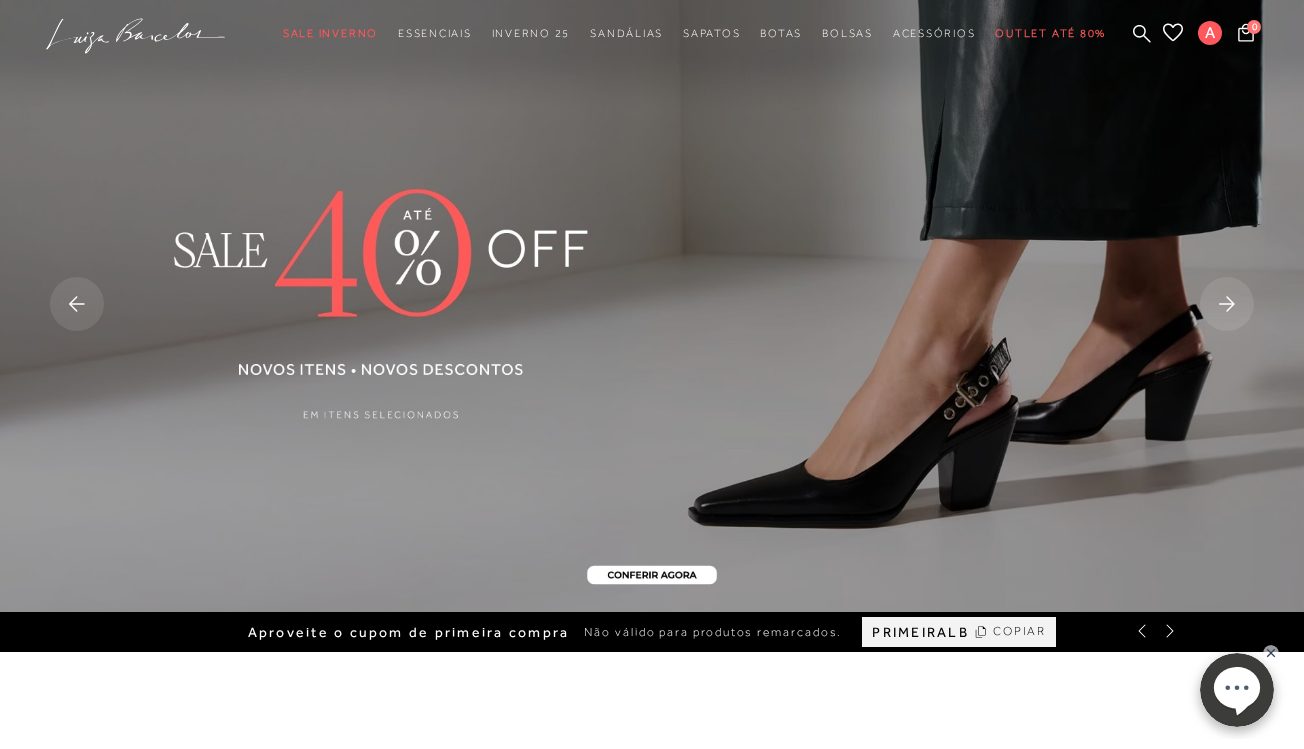 scroll, scrollTop: 0, scrollLeft: 0, axis: both 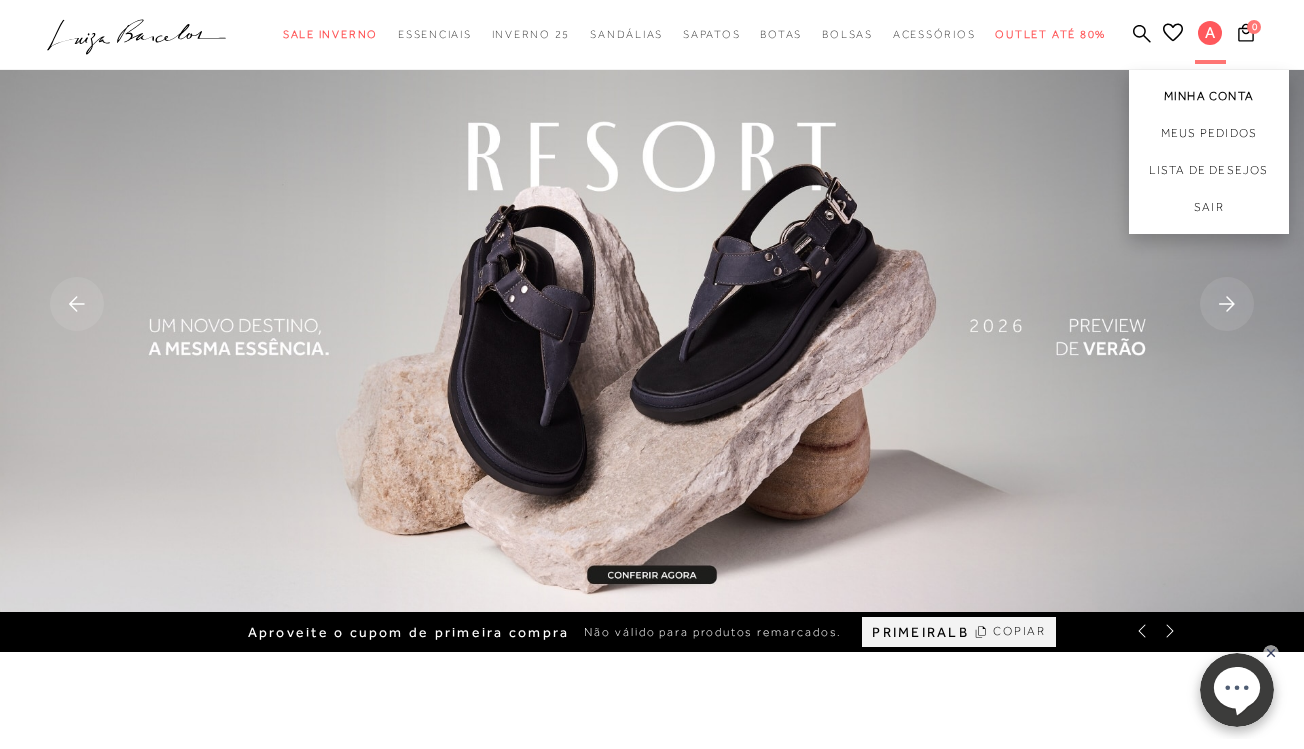 click on "Minha Conta" at bounding box center (1209, 92) 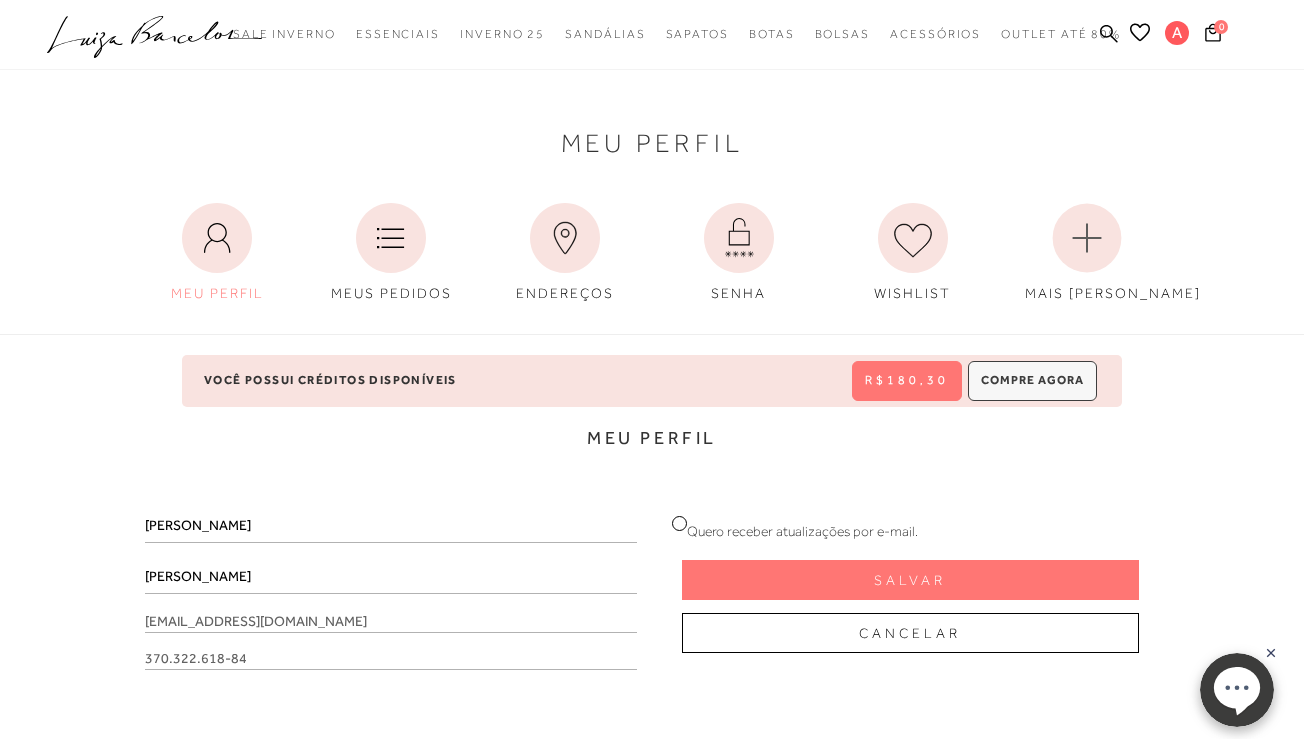 scroll, scrollTop: 0, scrollLeft: 0, axis: both 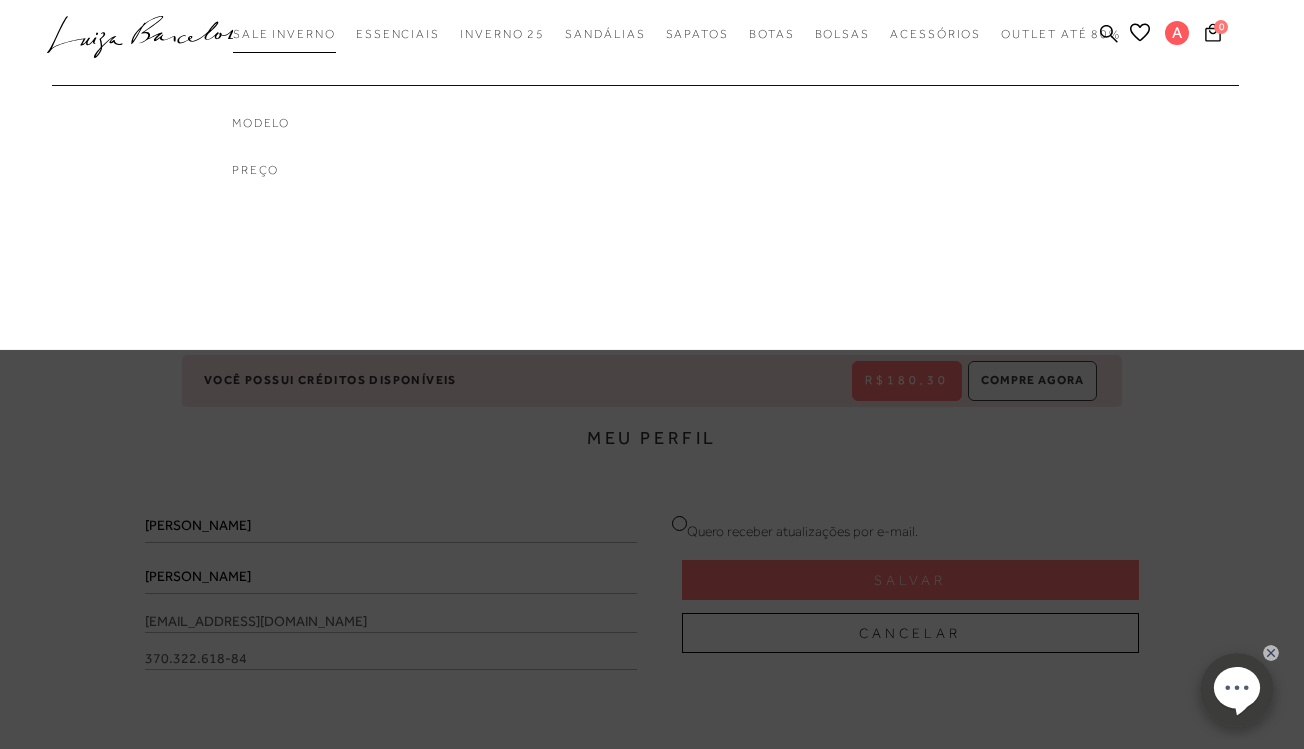 click on "Sale Inverno" at bounding box center [284, 34] 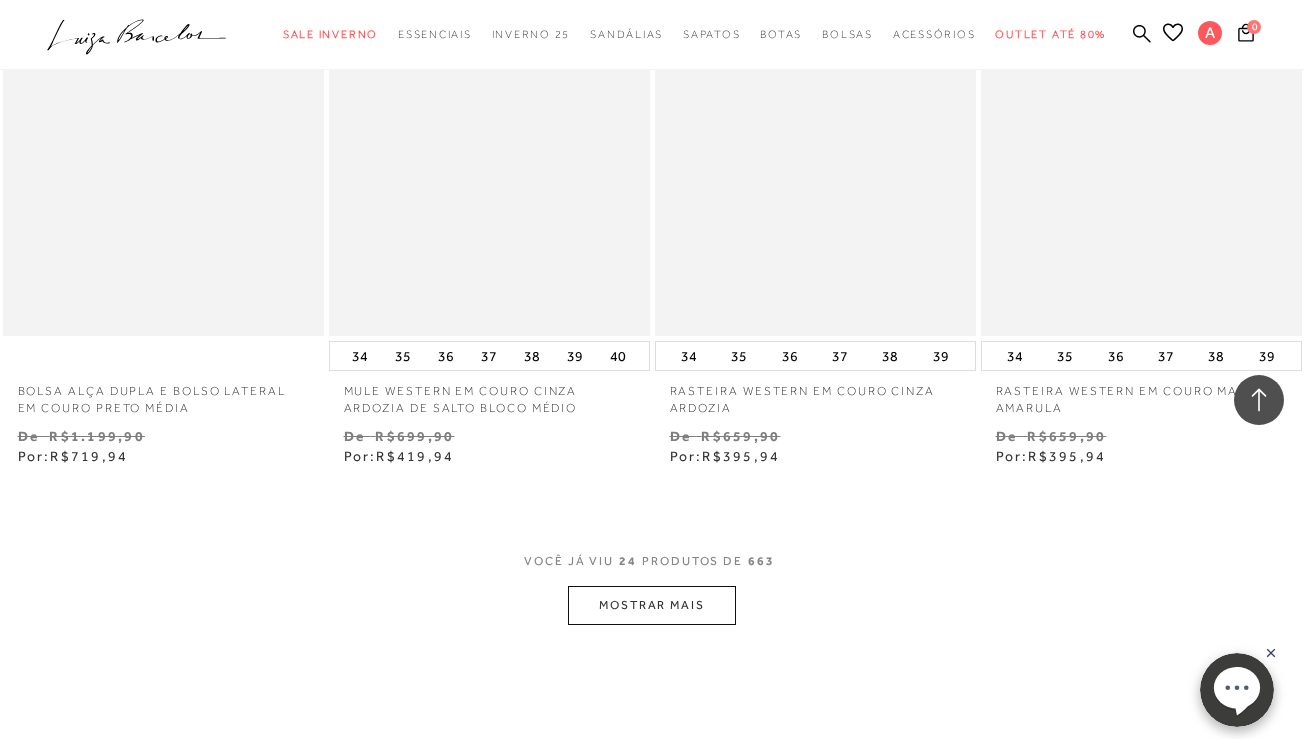 scroll, scrollTop: 3513, scrollLeft: 0, axis: vertical 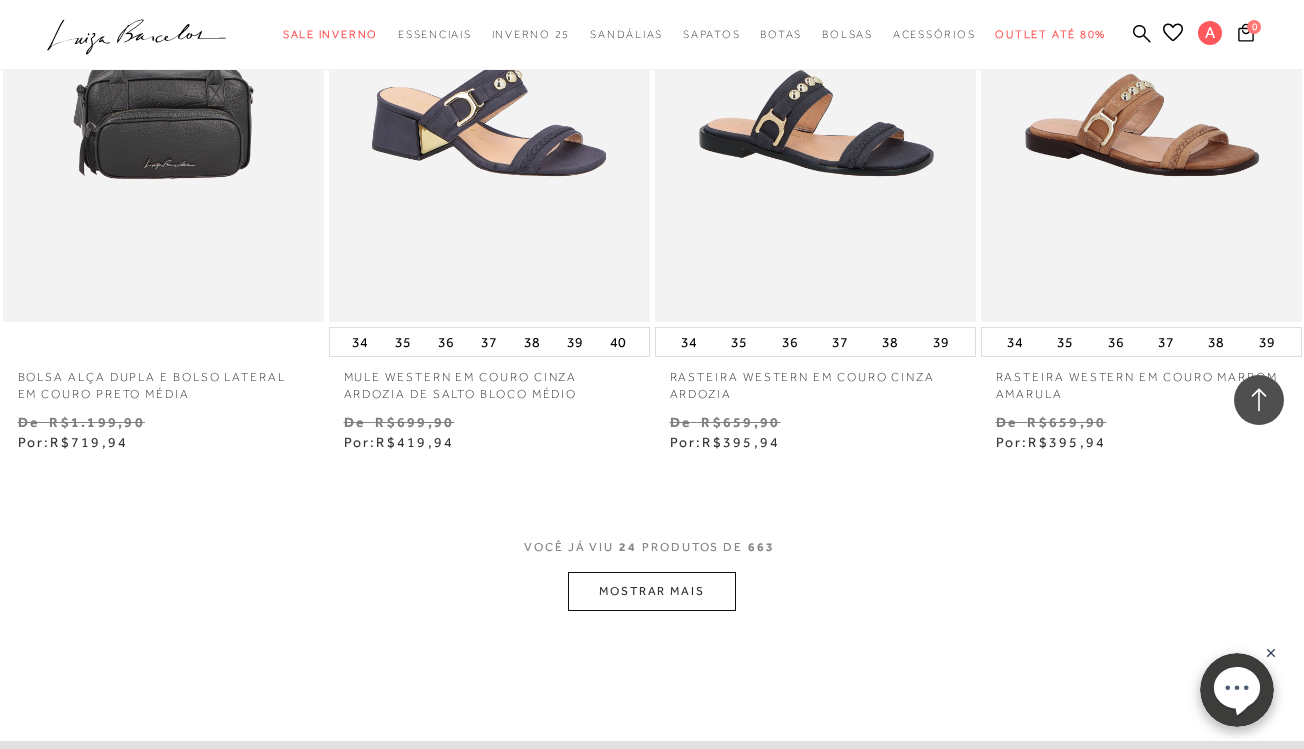 click on "MOSTRAR MAIS" at bounding box center (652, 591) 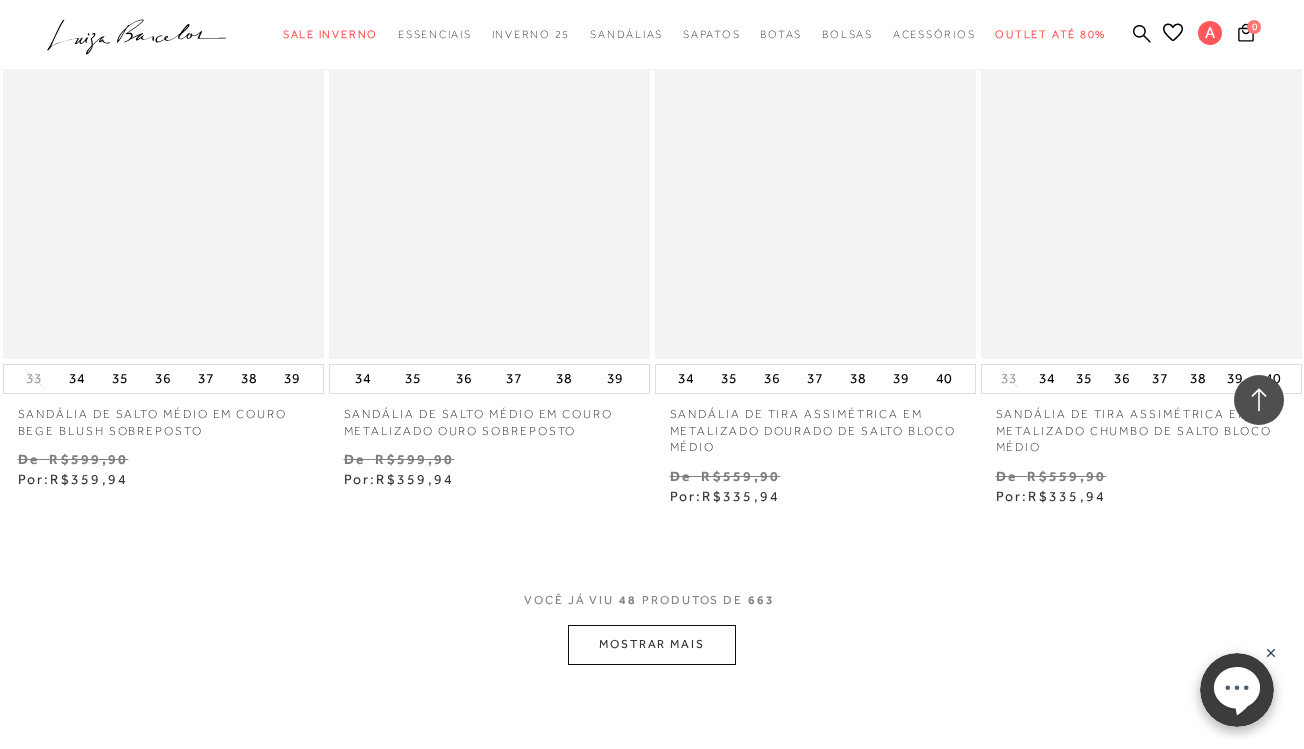 scroll, scrollTop: 7291, scrollLeft: 0, axis: vertical 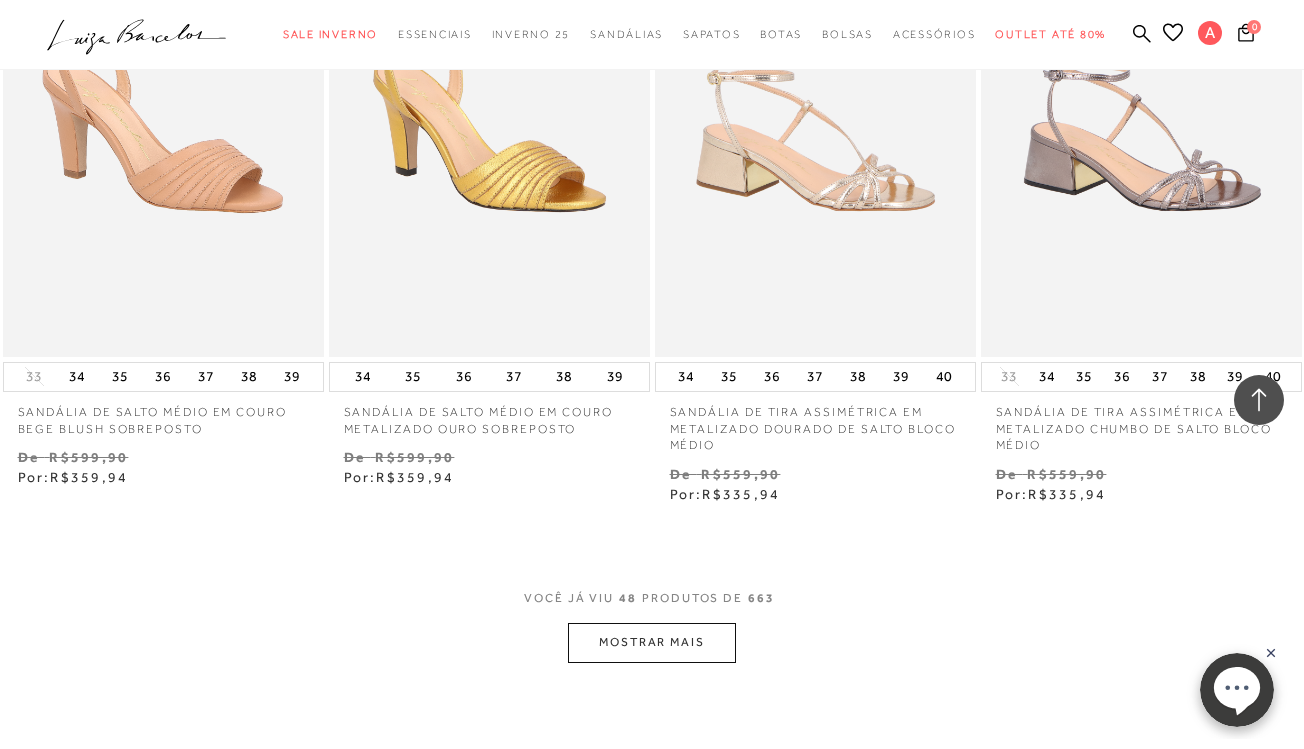 click on "MOSTRAR MAIS" at bounding box center [652, 642] 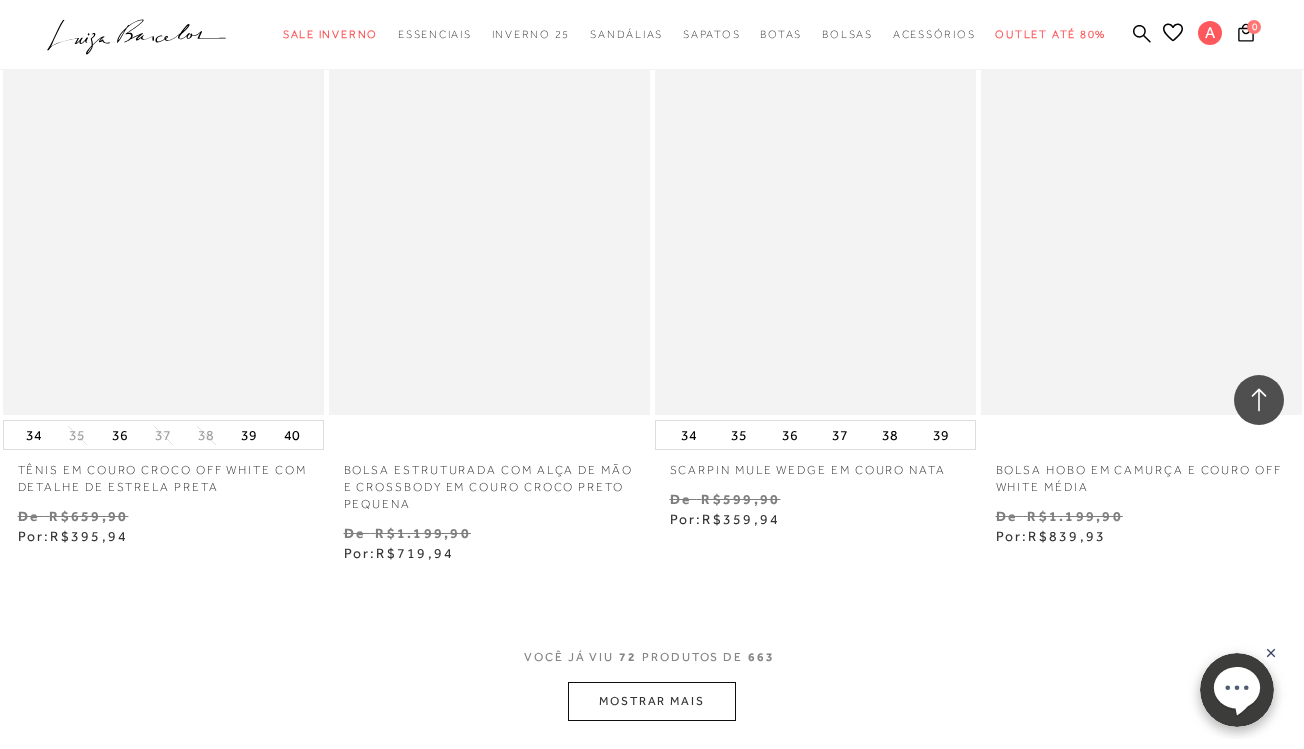 scroll, scrollTop: 11083, scrollLeft: 0, axis: vertical 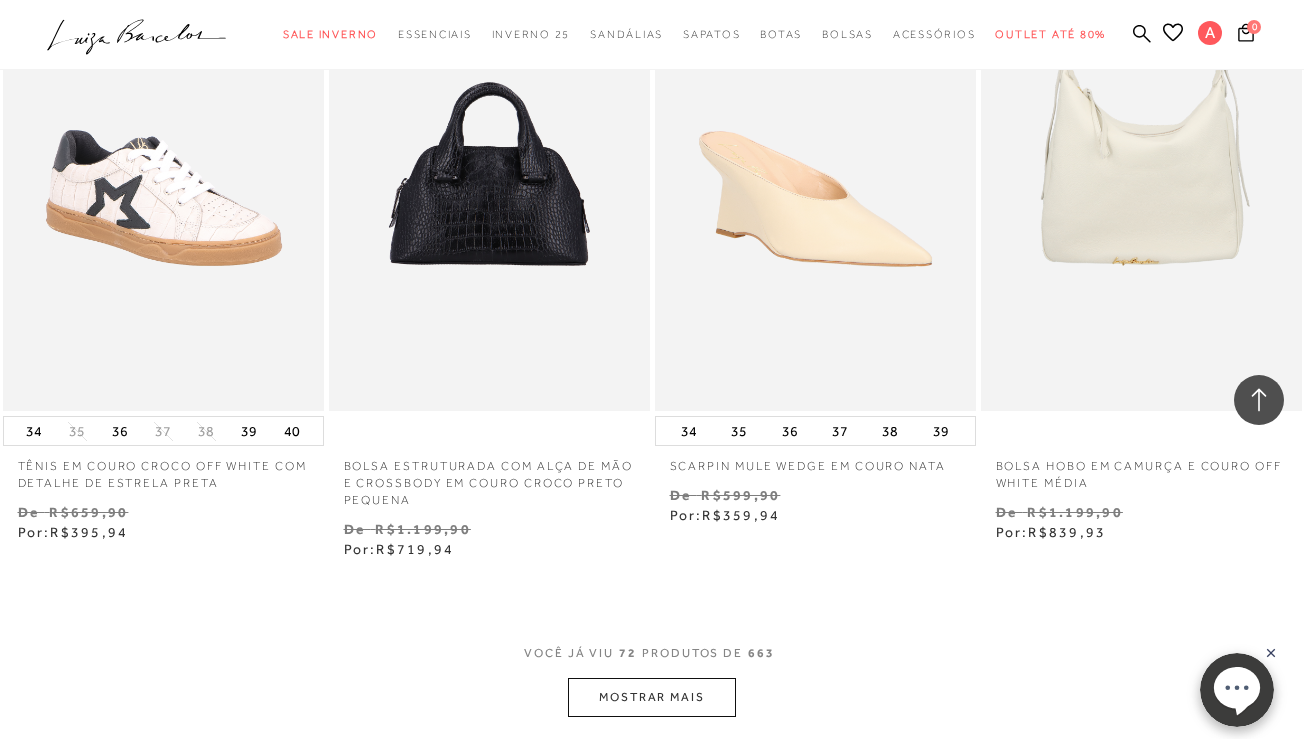 click on "MOSTRAR MAIS" at bounding box center [652, 697] 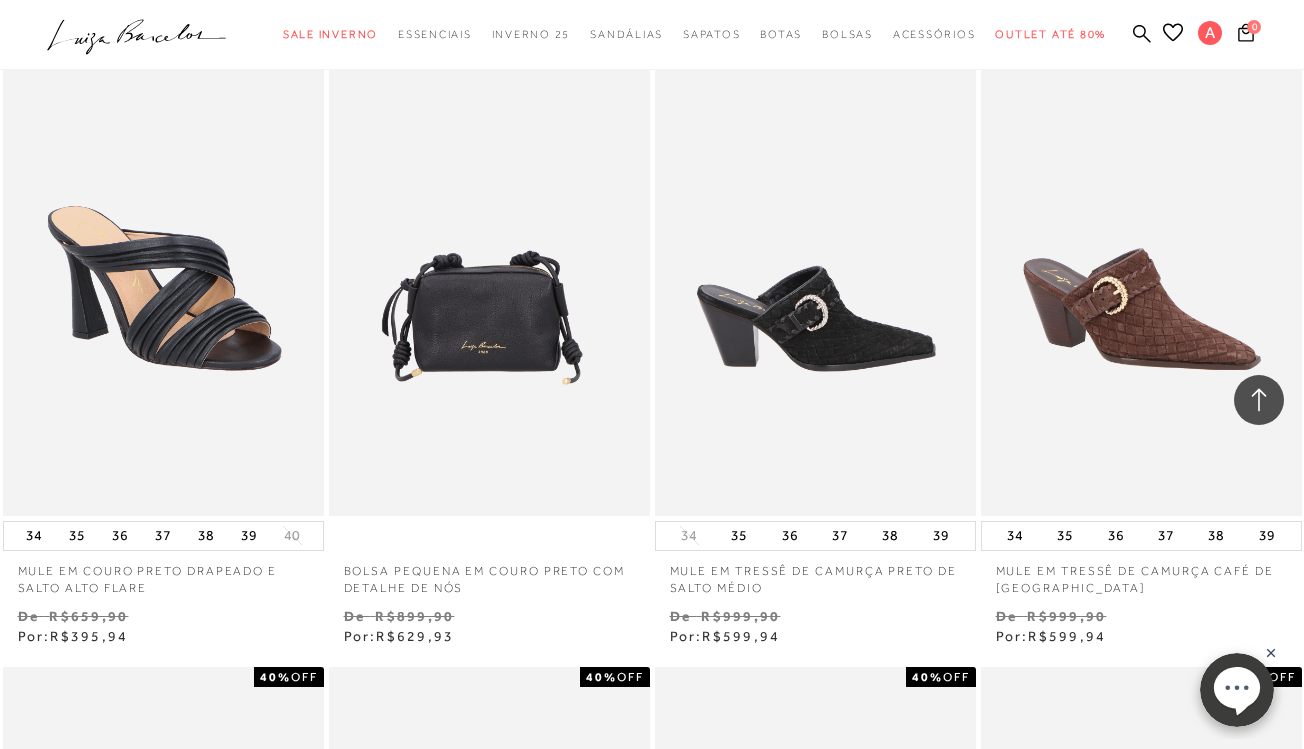 scroll, scrollTop: 11635, scrollLeft: 0, axis: vertical 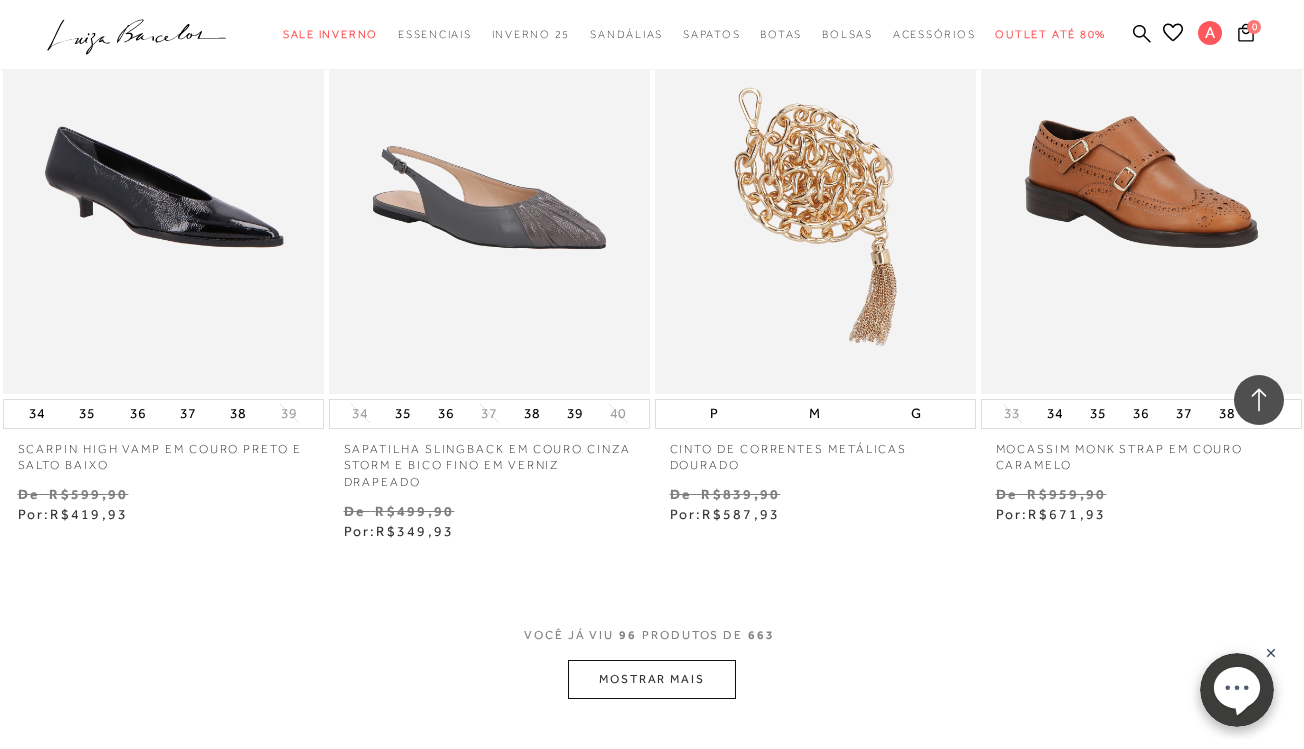 click on "MOSTRAR MAIS" at bounding box center [652, 679] 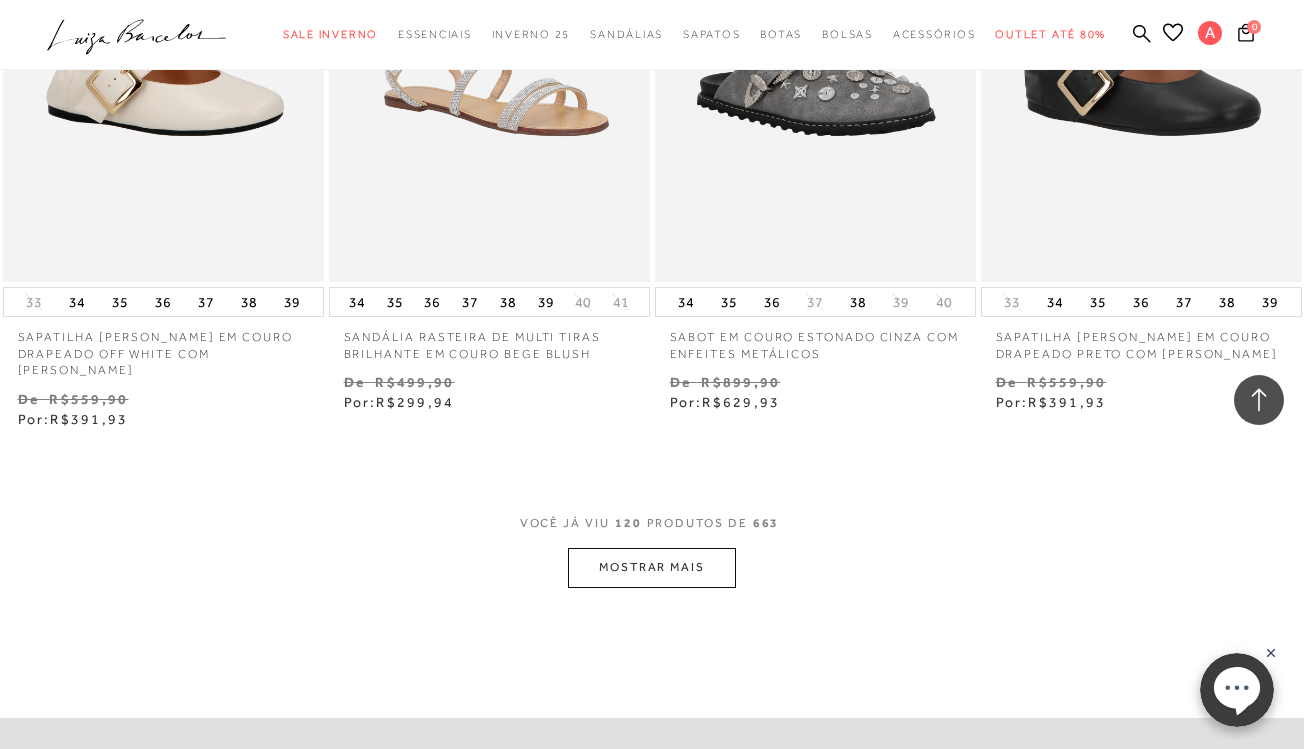 scroll, scrollTop: 19063, scrollLeft: 0, axis: vertical 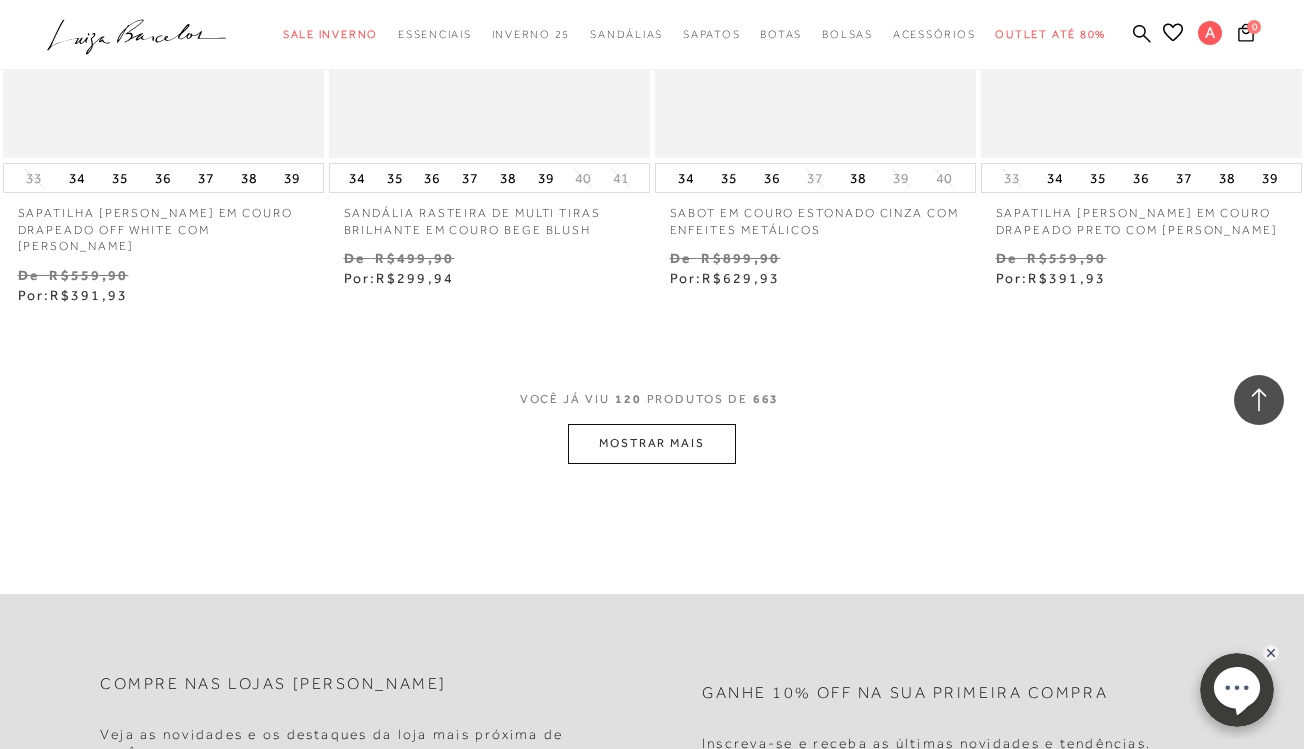 click on "MOSTRAR MAIS" at bounding box center [652, 443] 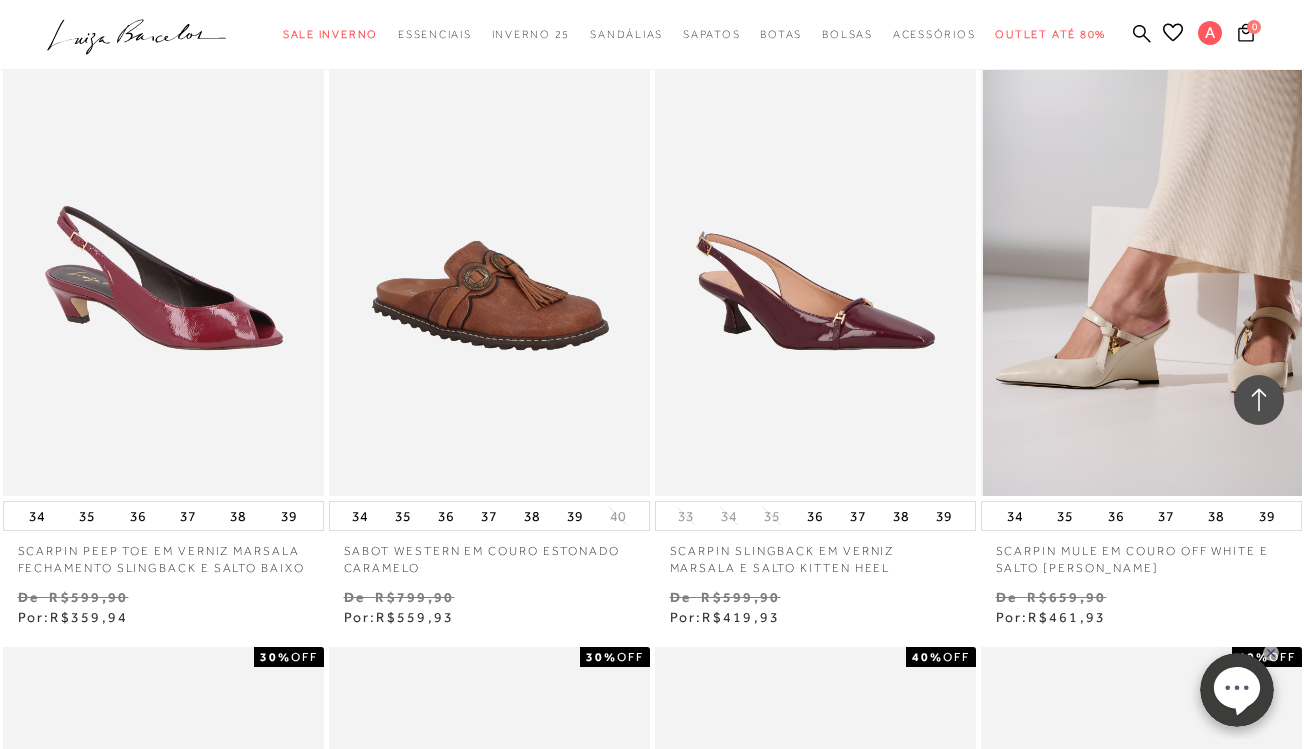 scroll, scrollTop: 21931, scrollLeft: 0, axis: vertical 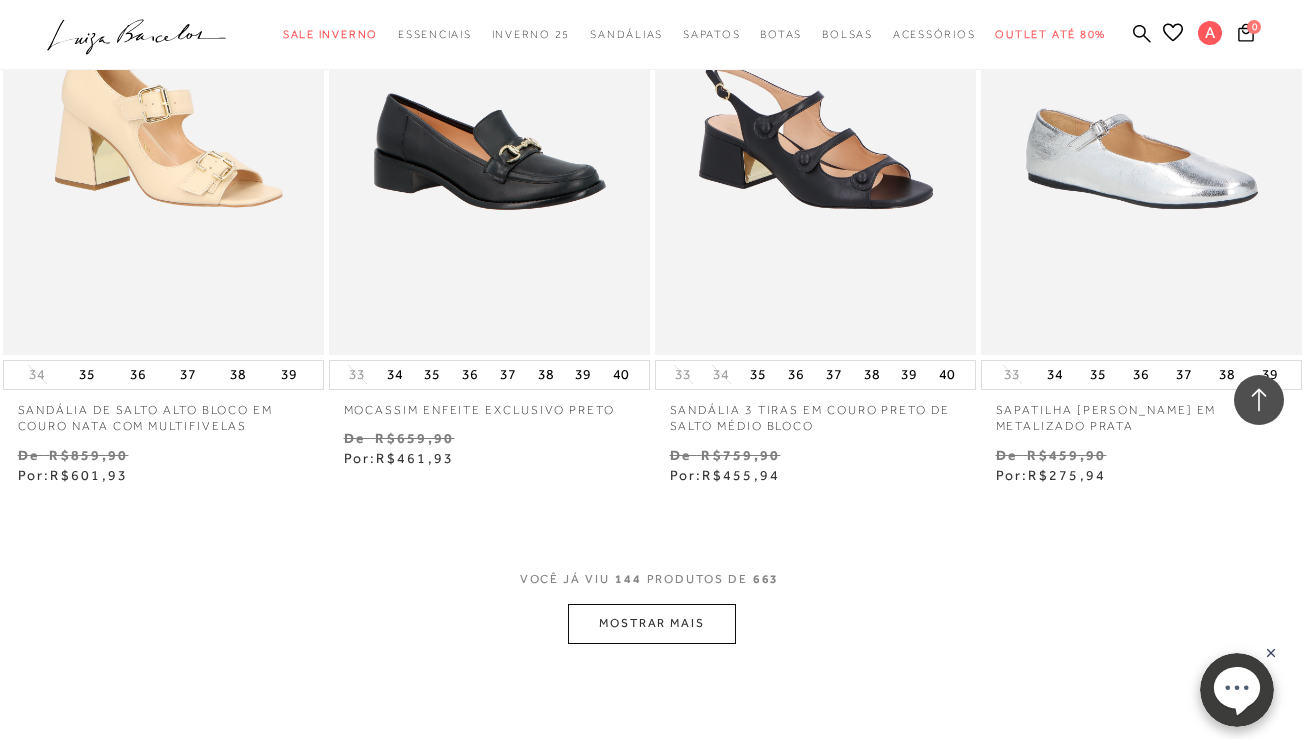 click on "MOSTRAR MAIS" at bounding box center (652, 623) 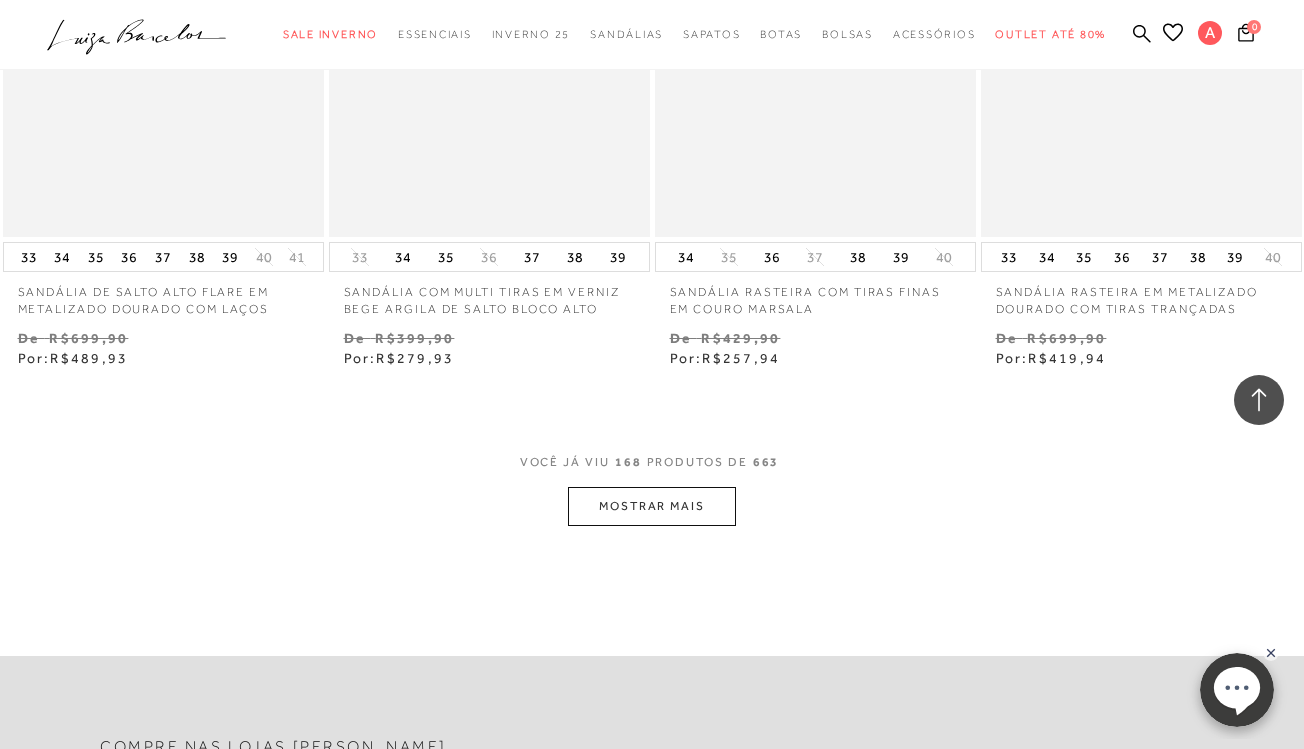 scroll, scrollTop: 26668, scrollLeft: 0, axis: vertical 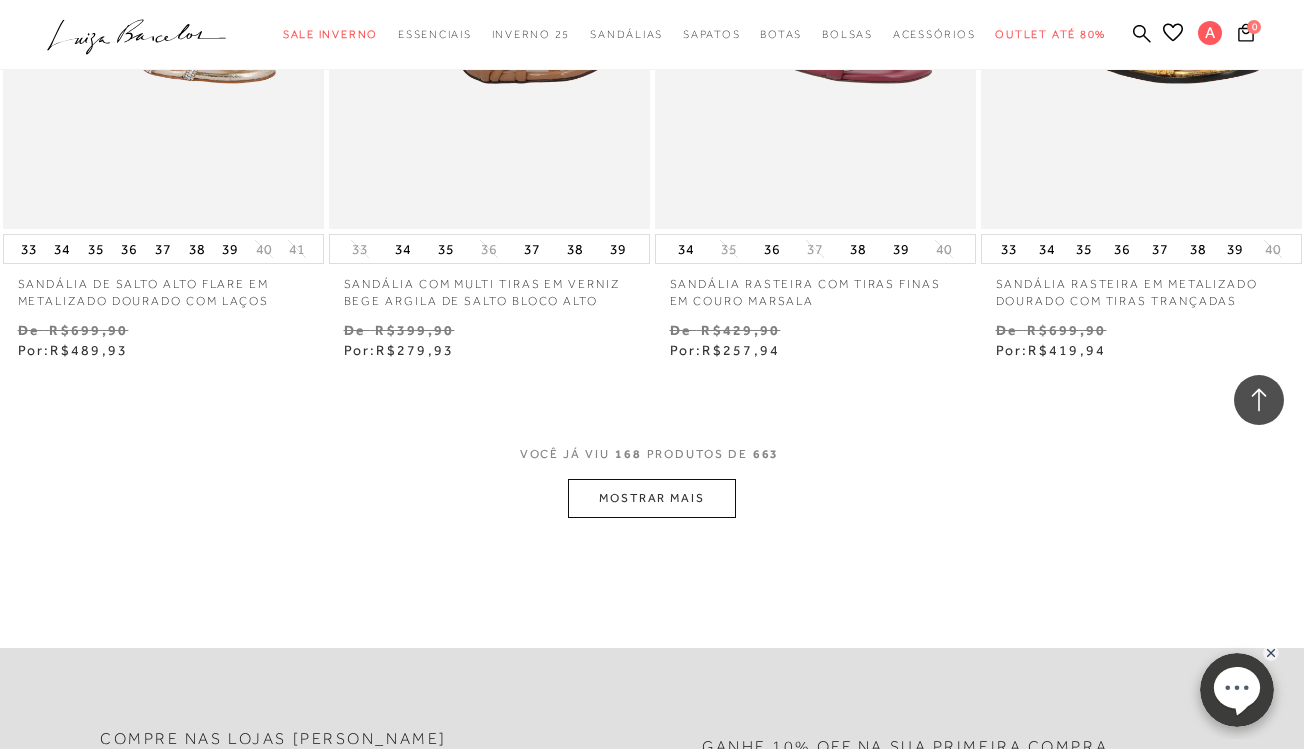 click on "MOSTRAR MAIS" at bounding box center [652, 498] 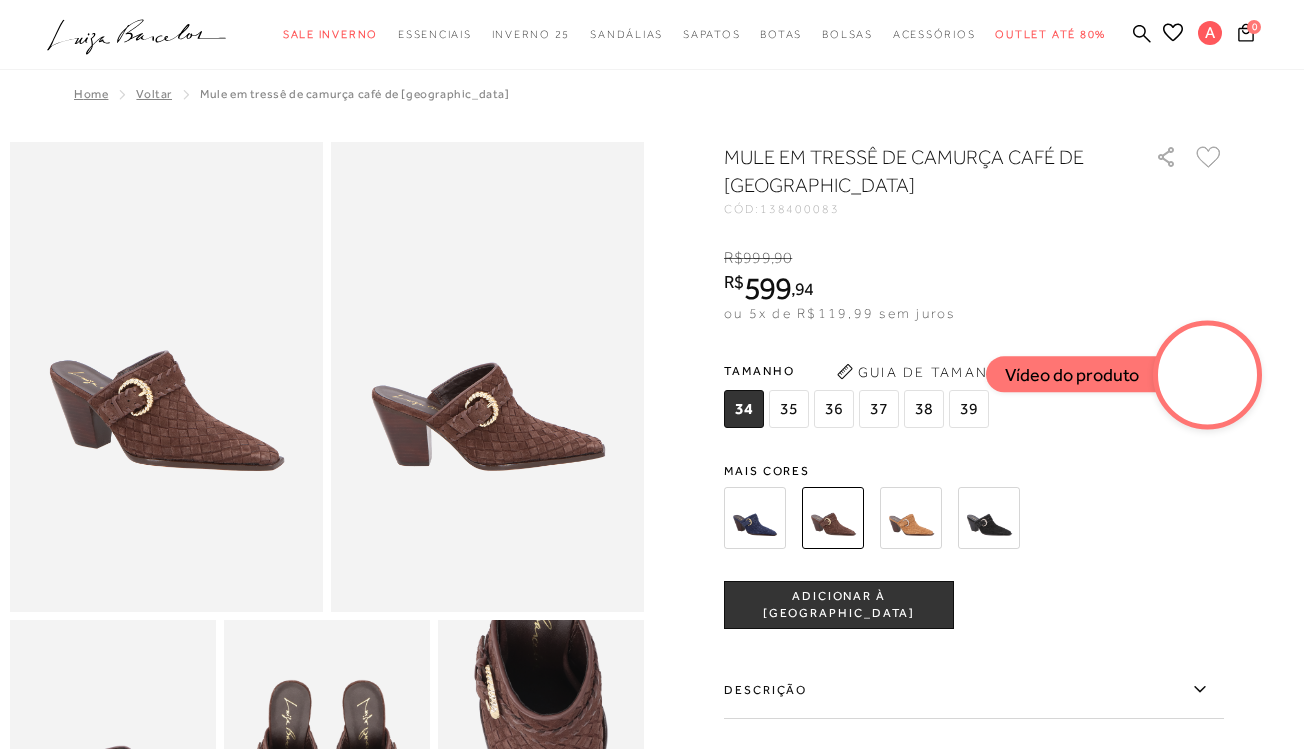 scroll, scrollTop: 0, scrollLeft: 0, axis: both 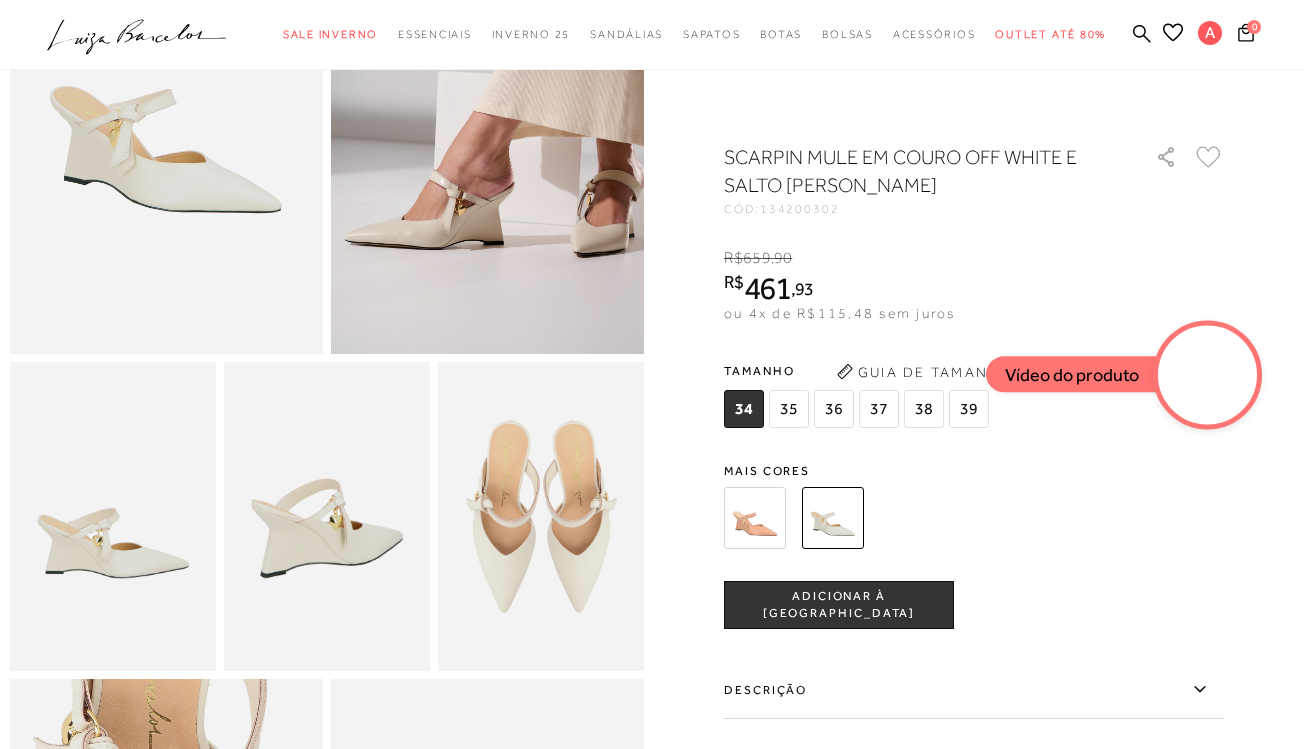 click at bounding box center [113, 516] 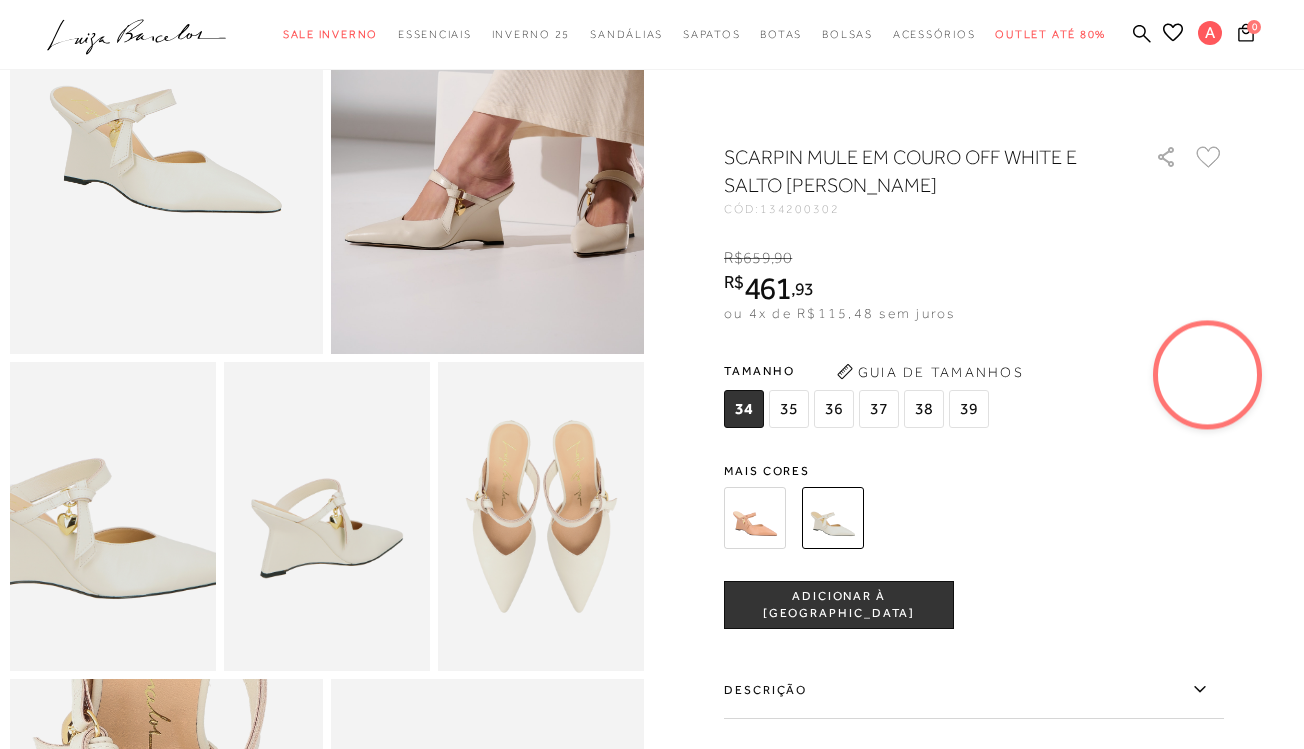 click at bounding box center (98, 475) 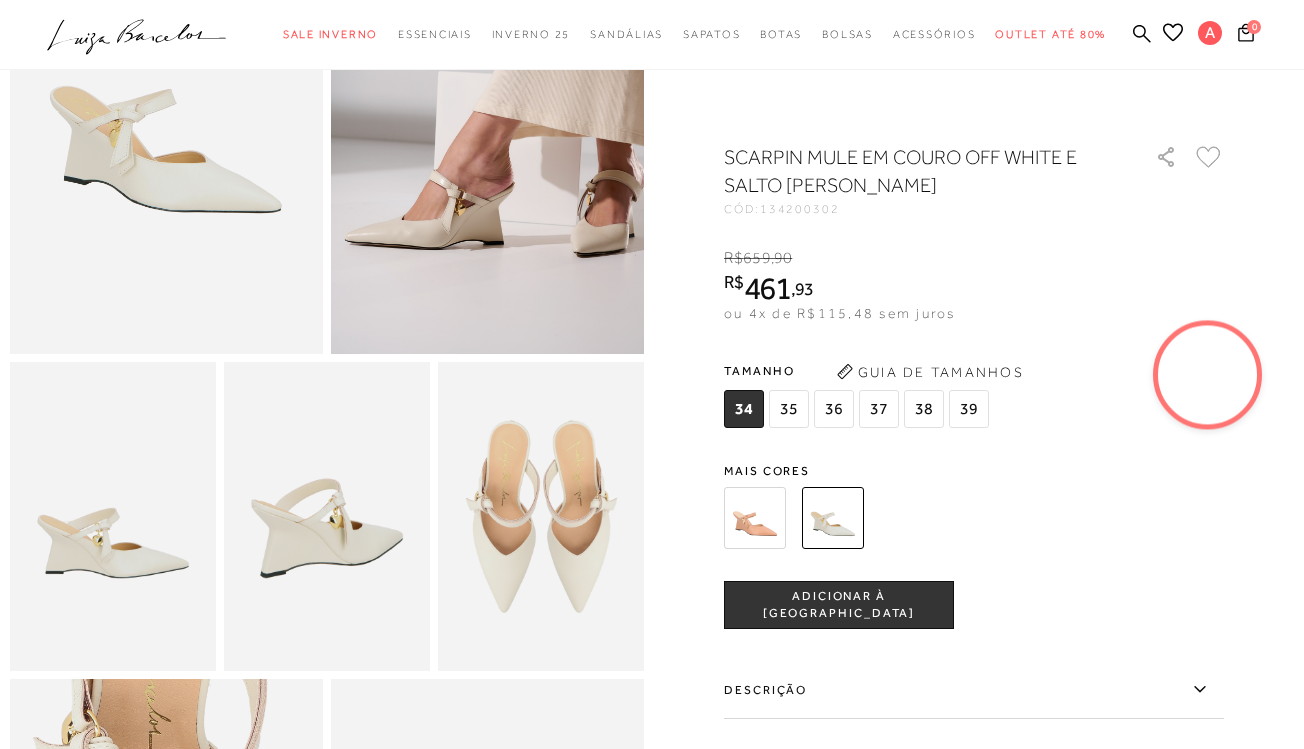 click at bounding box center (327, 516) 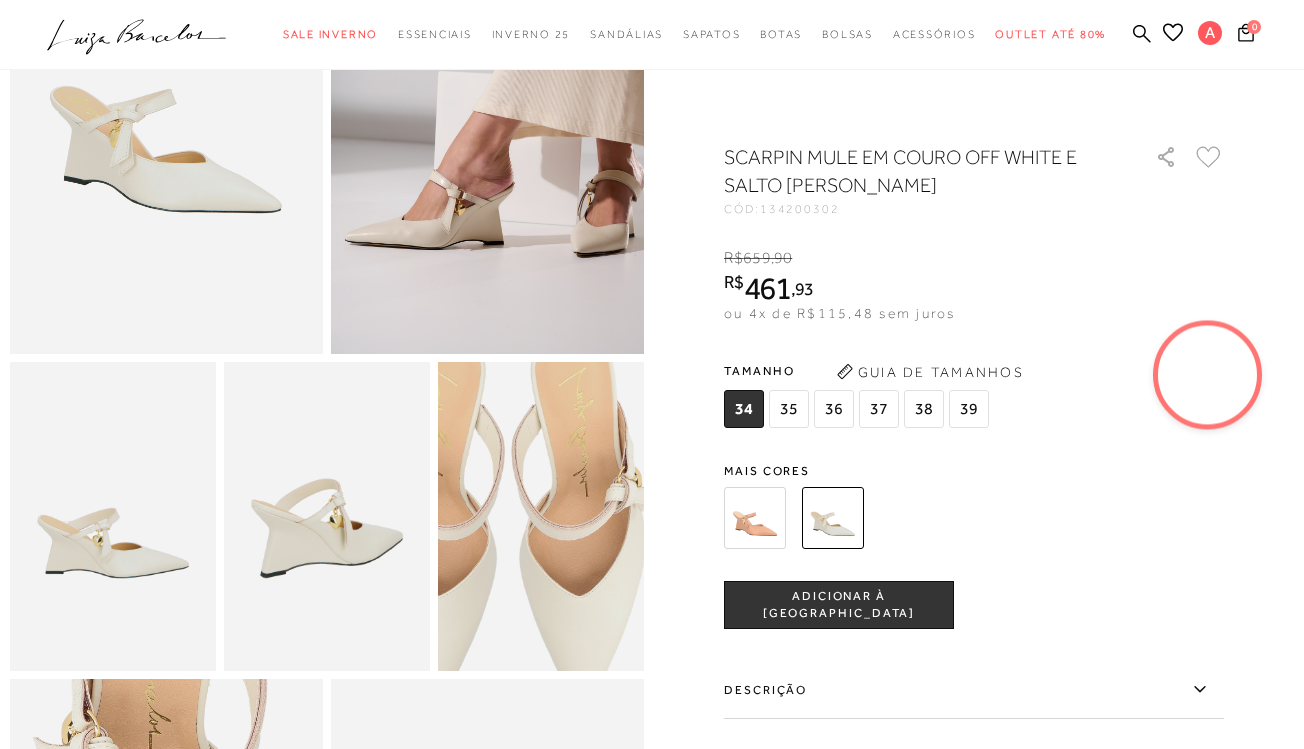 click at bounding box center [507, 518] 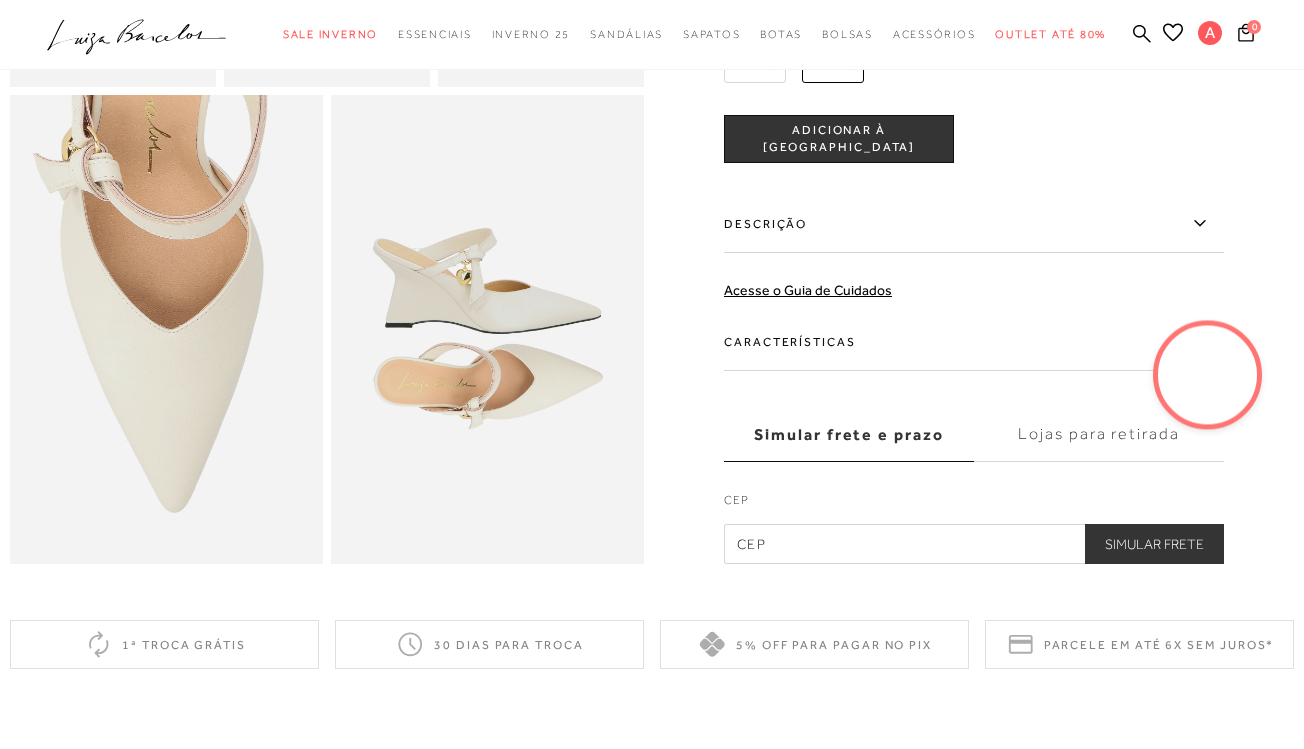 scroll, scrollTop: 845, scrollLeft: 0, axis: vertical 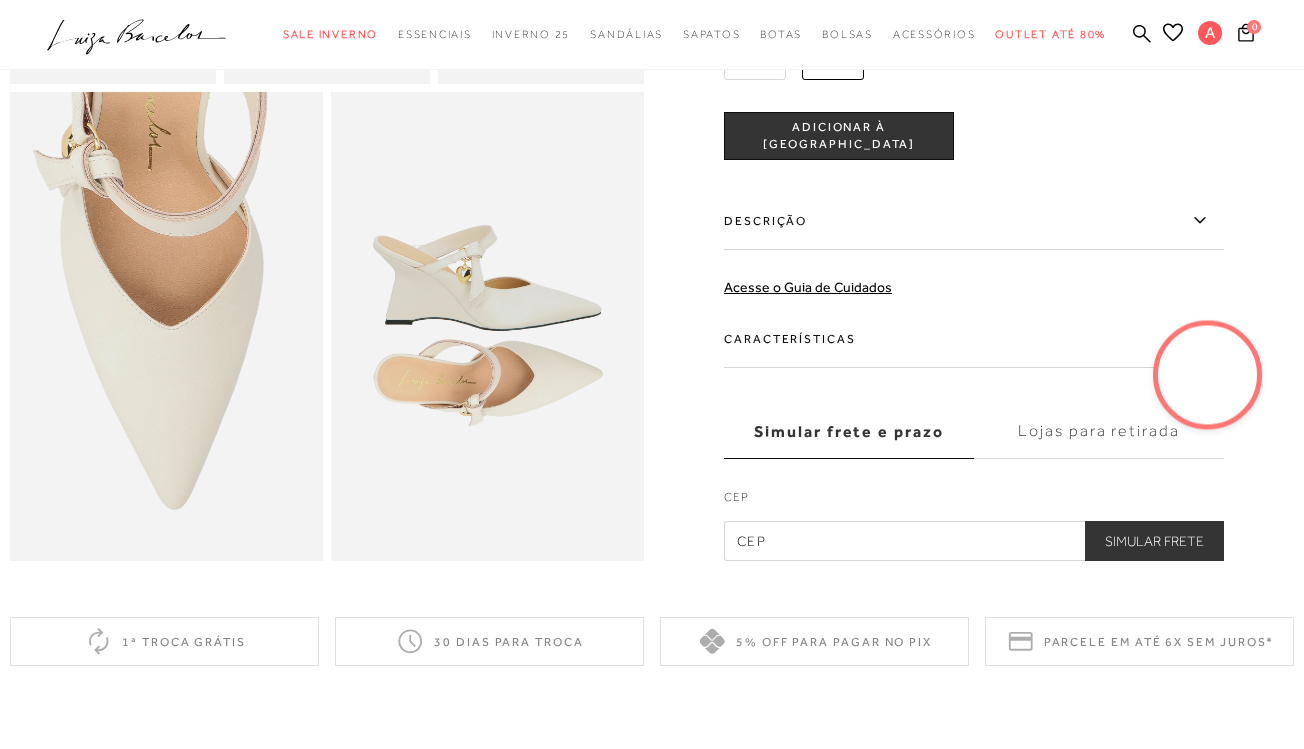 click at bounding box center [487, 327] 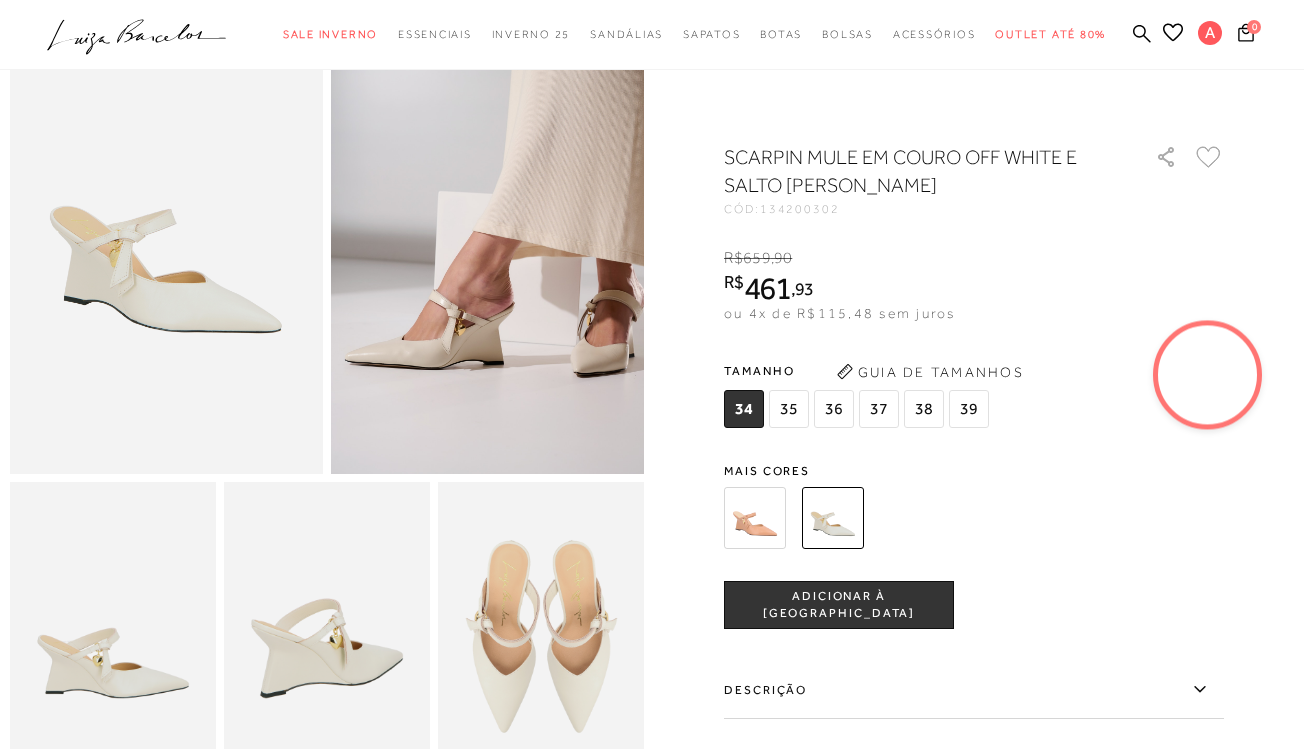 scroll, scrollTop: 136, scrollLeft: 0, axis: vertical 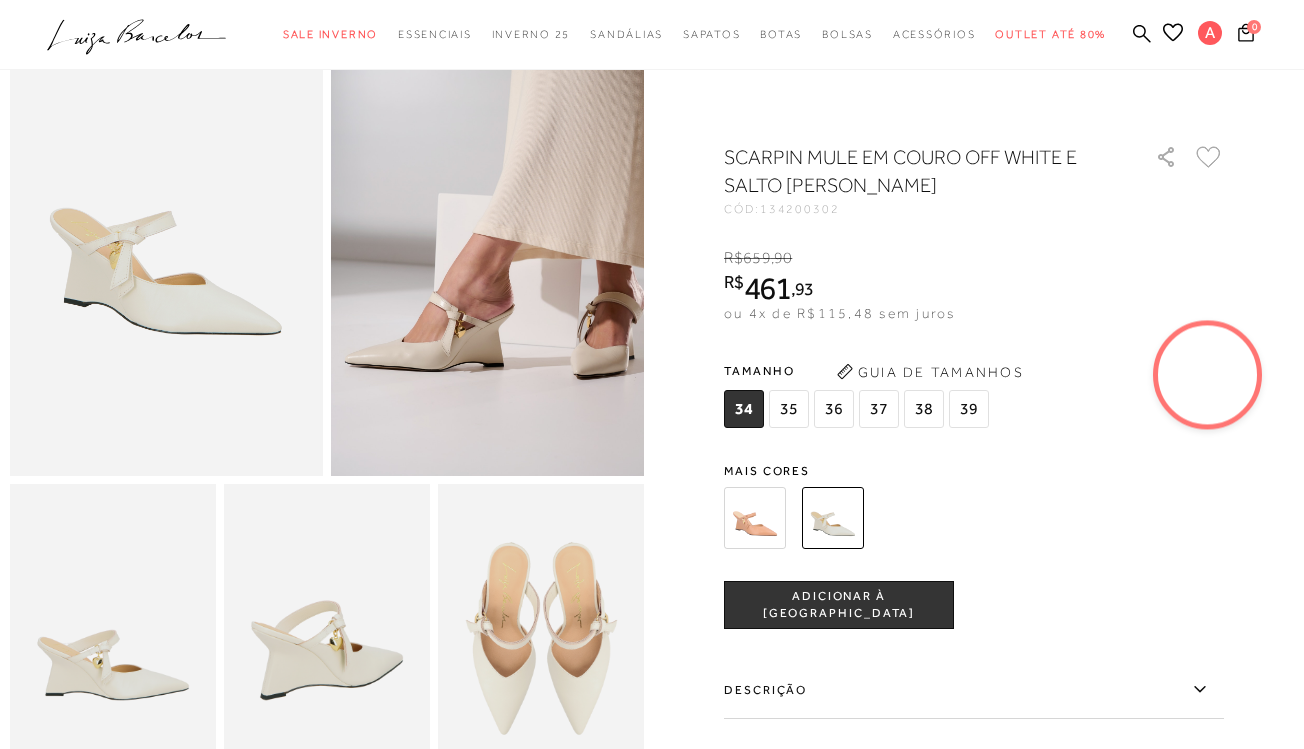 click at bounding box center [1207, 374] 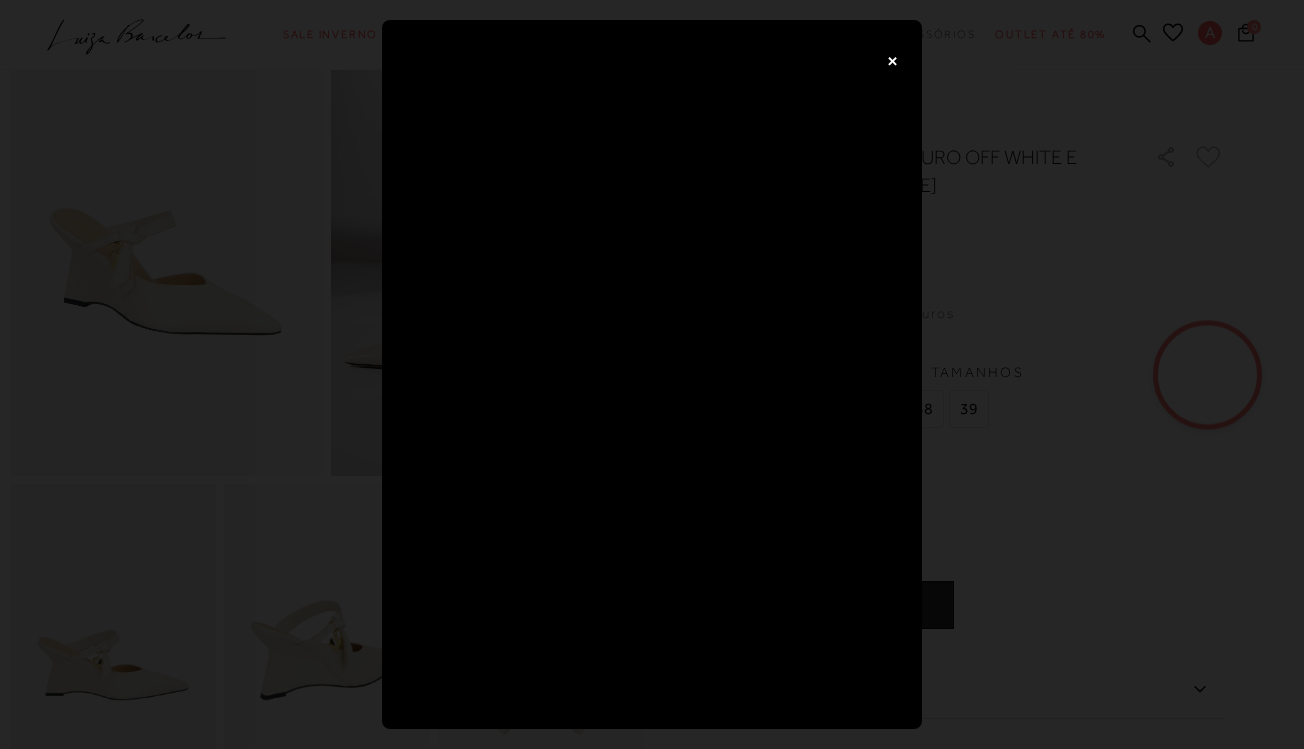 click on "×" at bounding box center [892, 60] 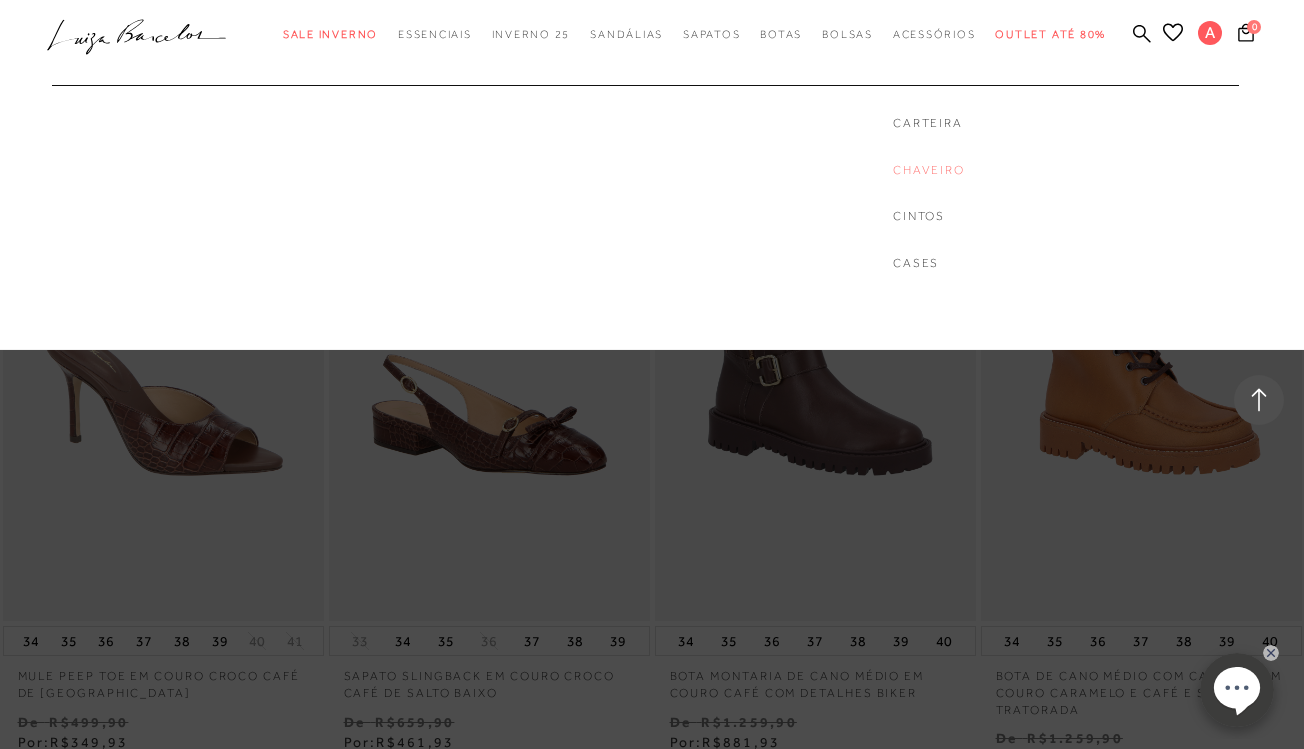 scroll, scrollTop: 26668, scrollLeft: 0, axis: vertical 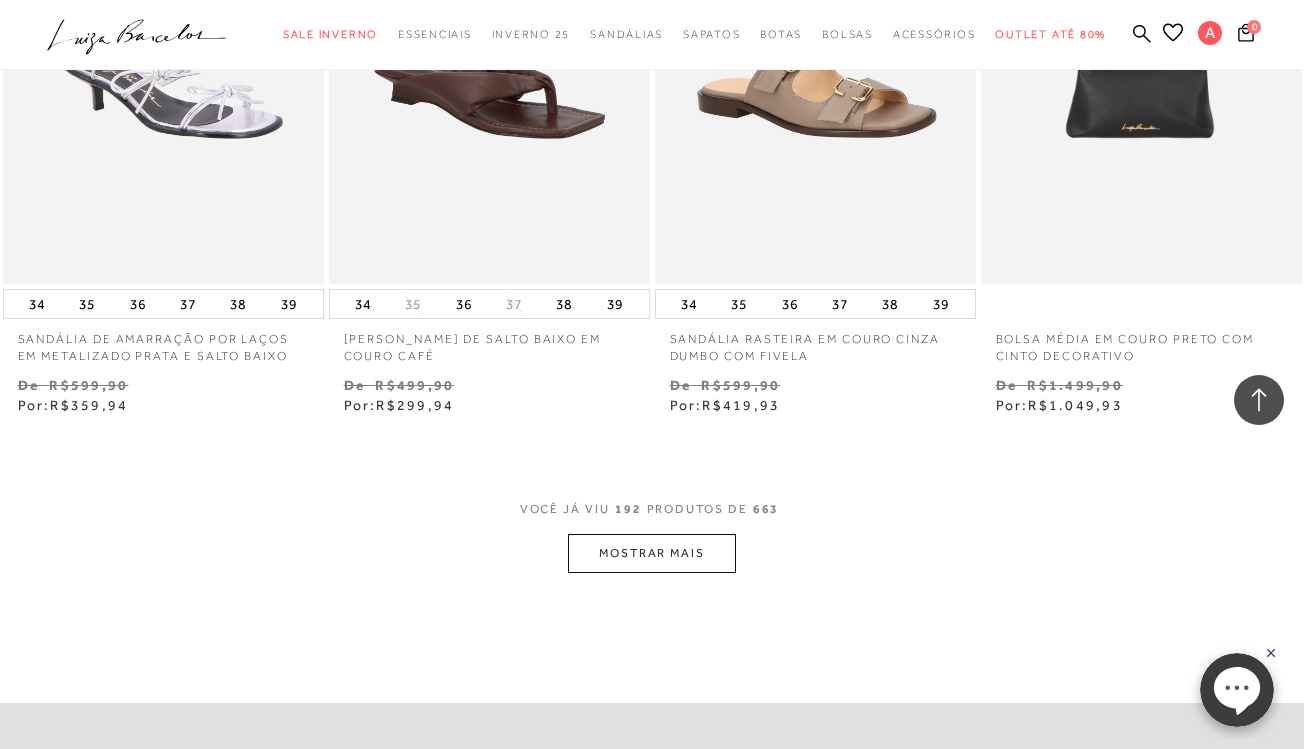 click on "MOSTRAR MAIS" at bounding box center [652, 553] 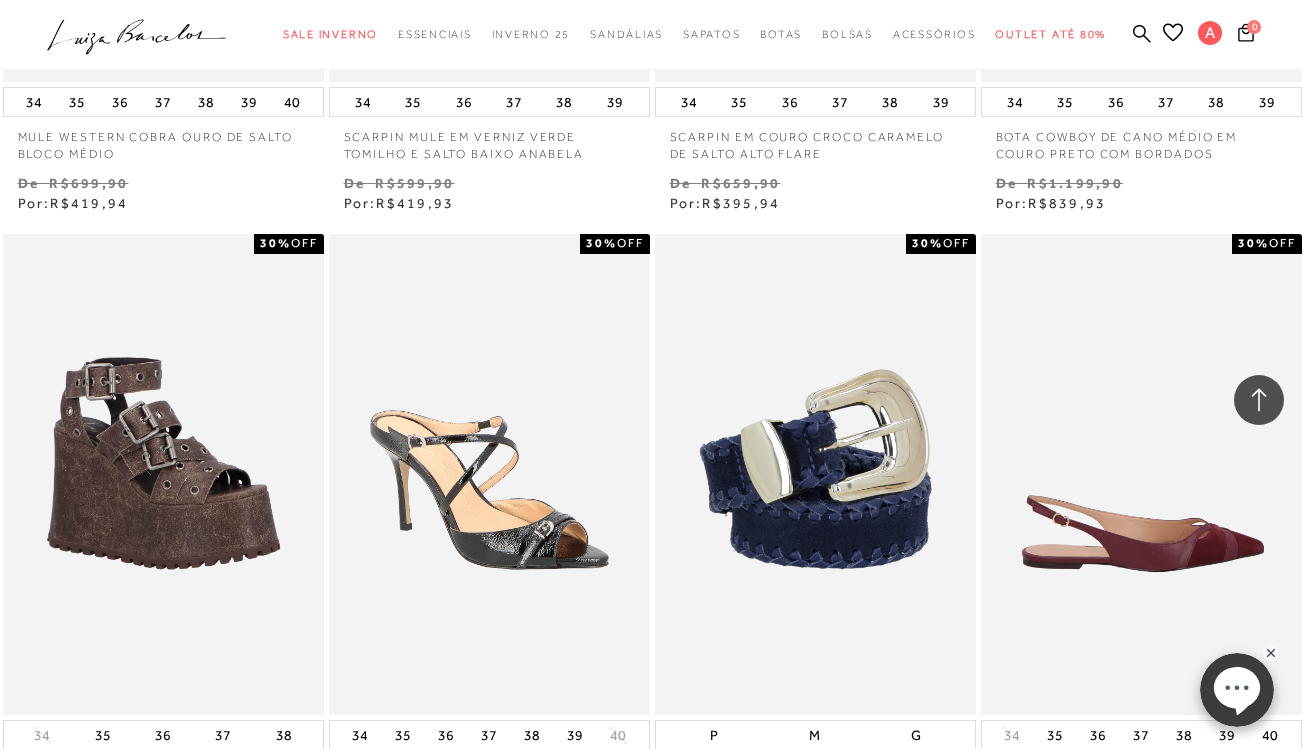 scroll, scrollTop: 33305, scrollLeft: 0, axis: vertical 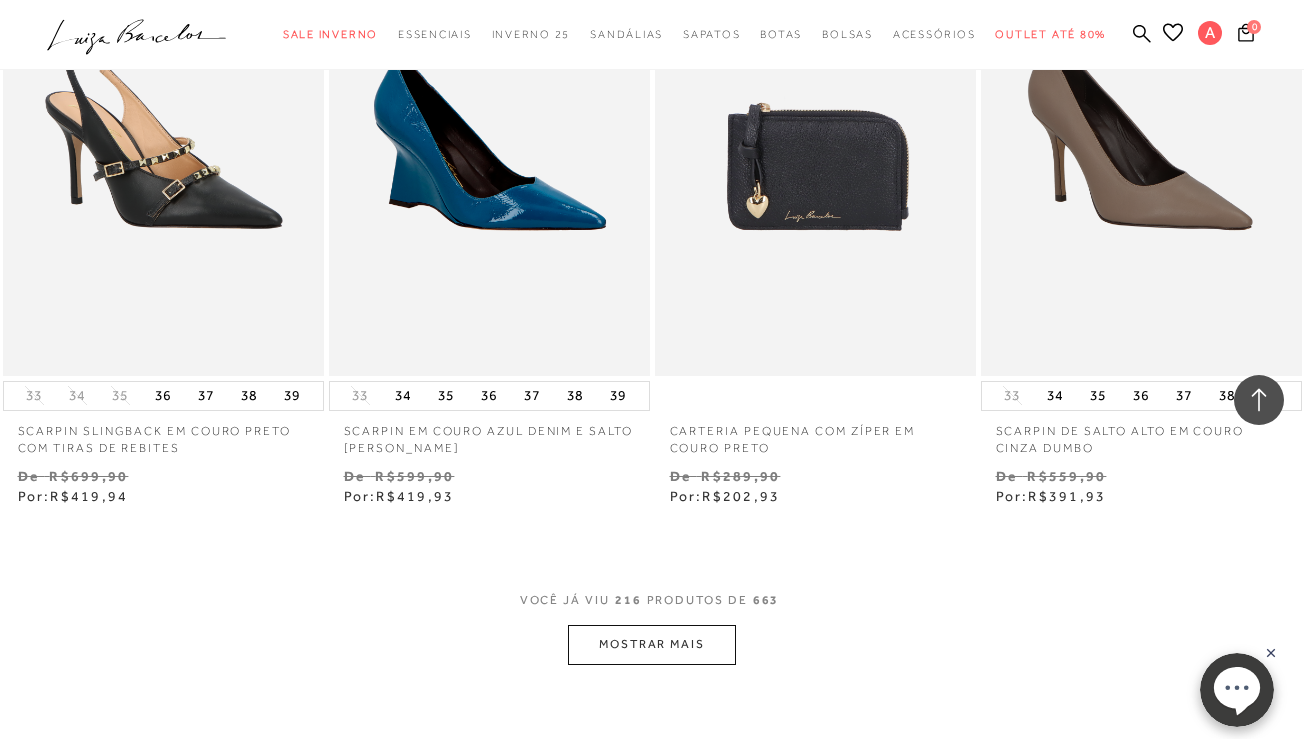 click on "MOSTRAR MAIS" at bounding box center [652, 644] 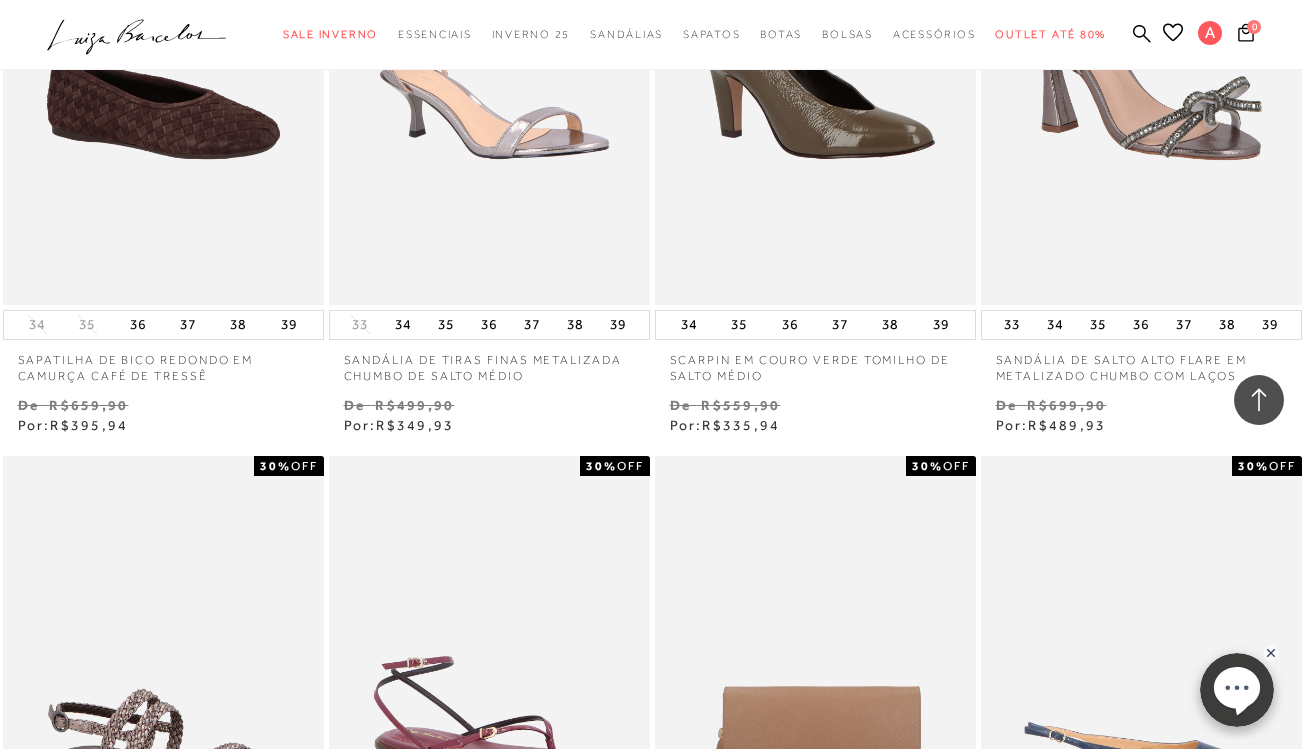 scroll, scrollTop: 37893, scrollLeft: 0, axis: vertical 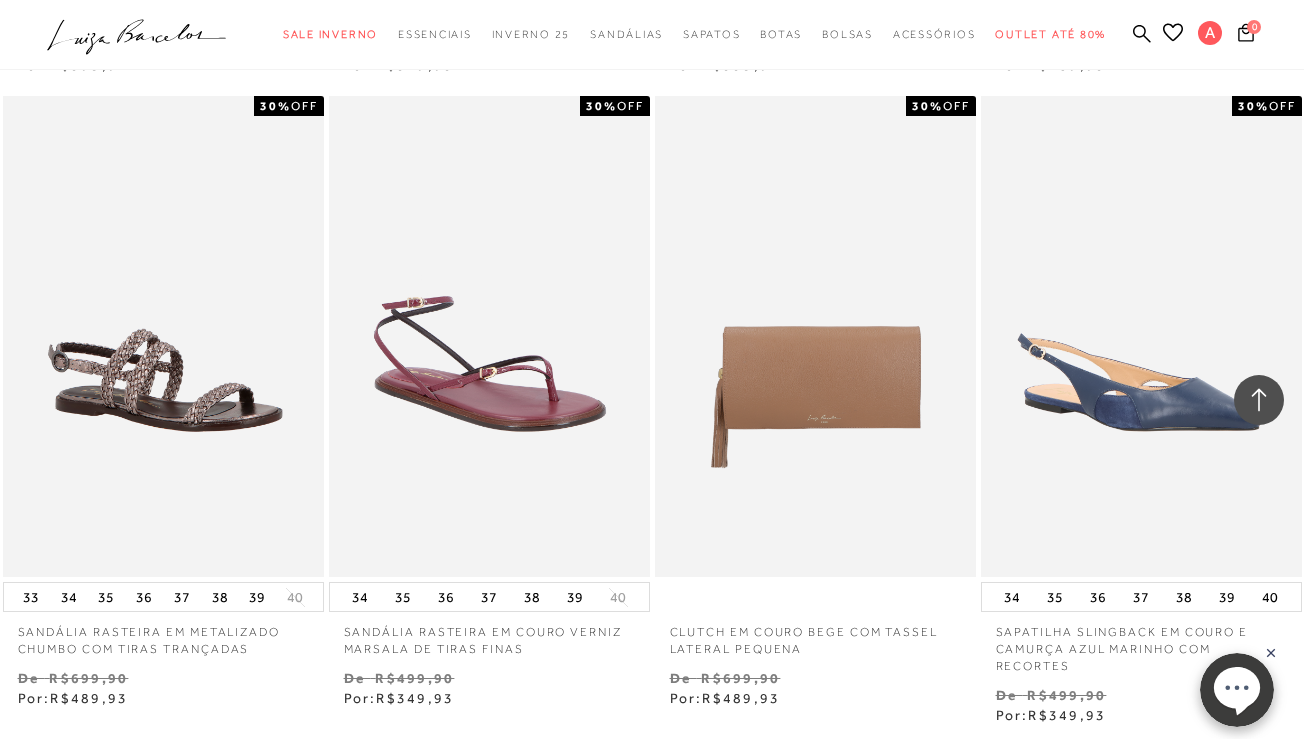 click on "MOSTRAR MAIS" at bounding box center [652, 863] 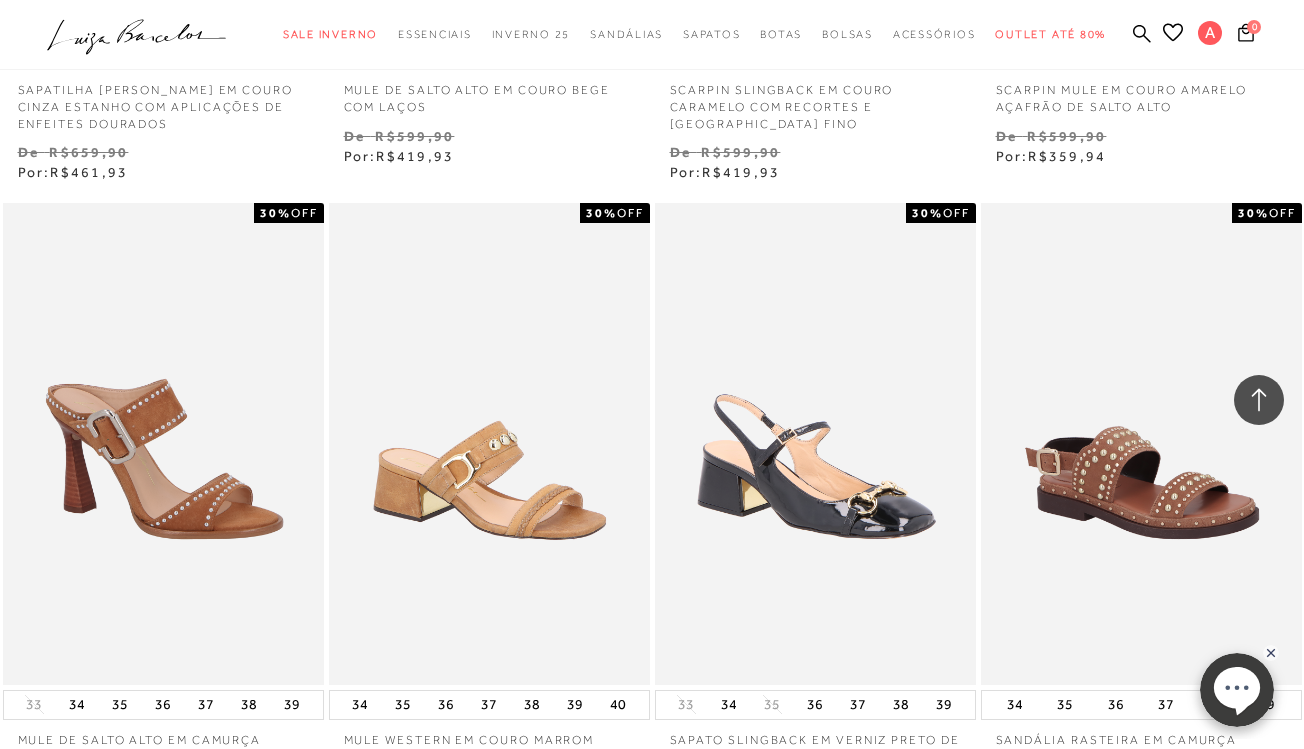 scroll, scrollTop: 41714, scrollLeft: 0, axis: vertical 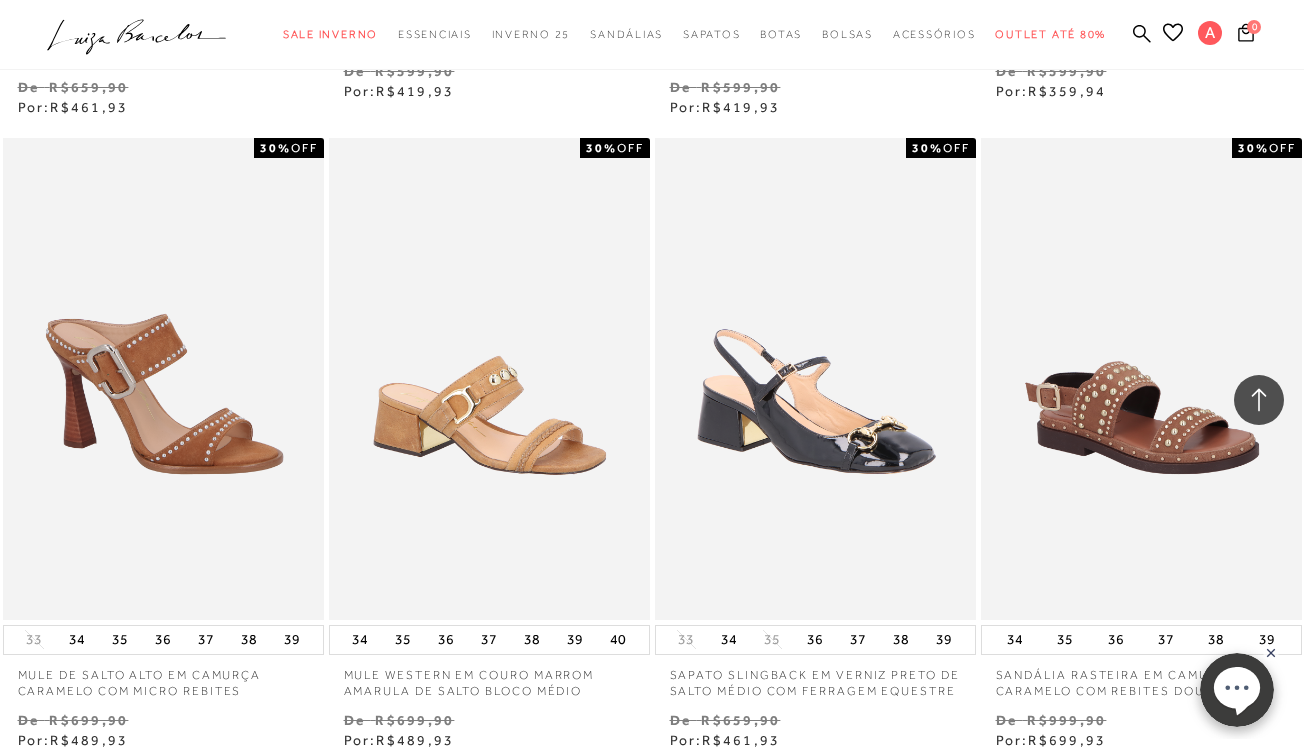 click on "MOSTRAR MAIS" at bounding box center [652, 888] 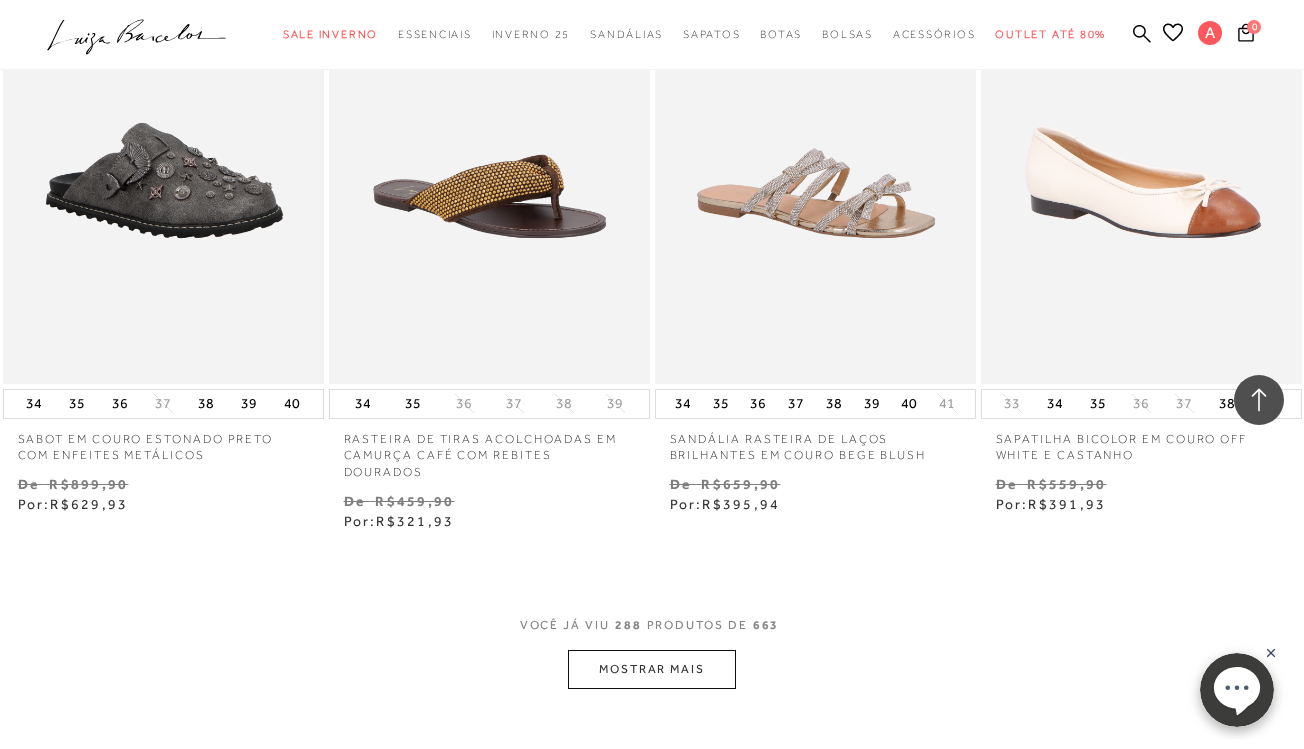 scroll, scrollTop: 45897, scrollLeft: 0, axis: vertical 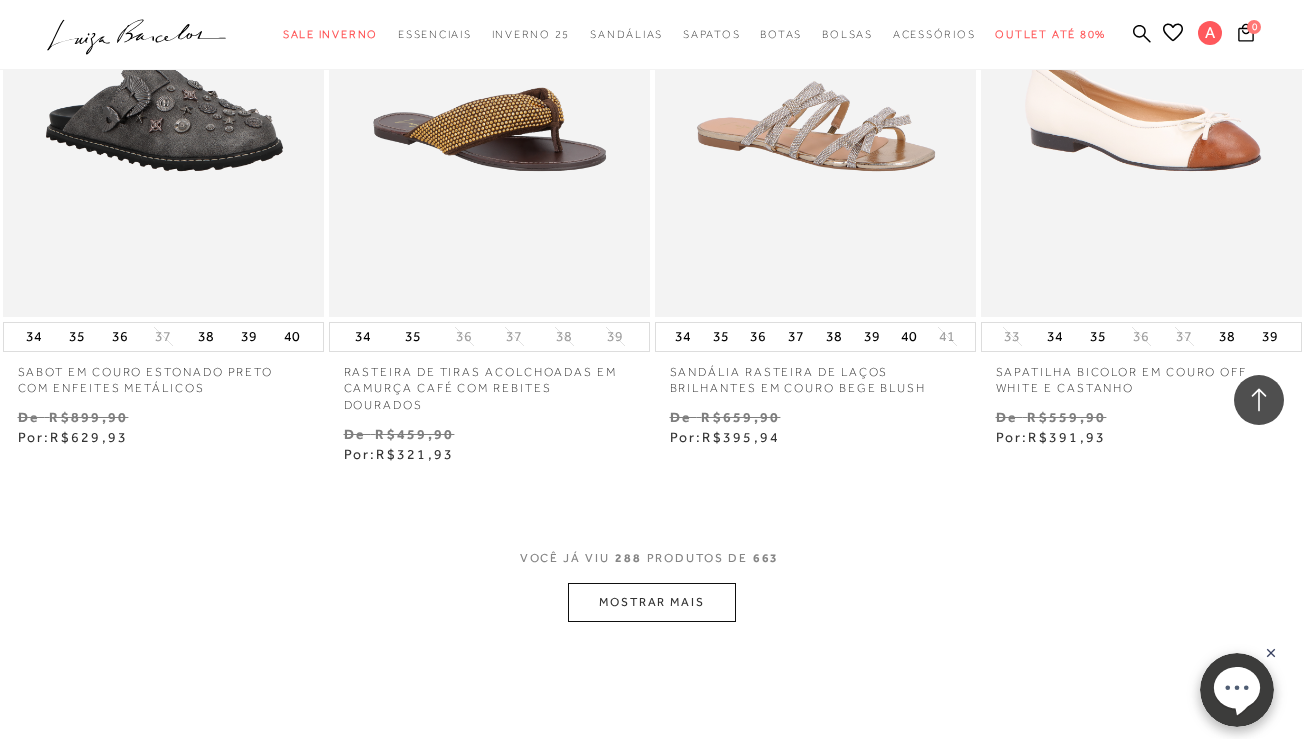 click on "MOSTRAR MAIS" at bounding box center [652, 602] 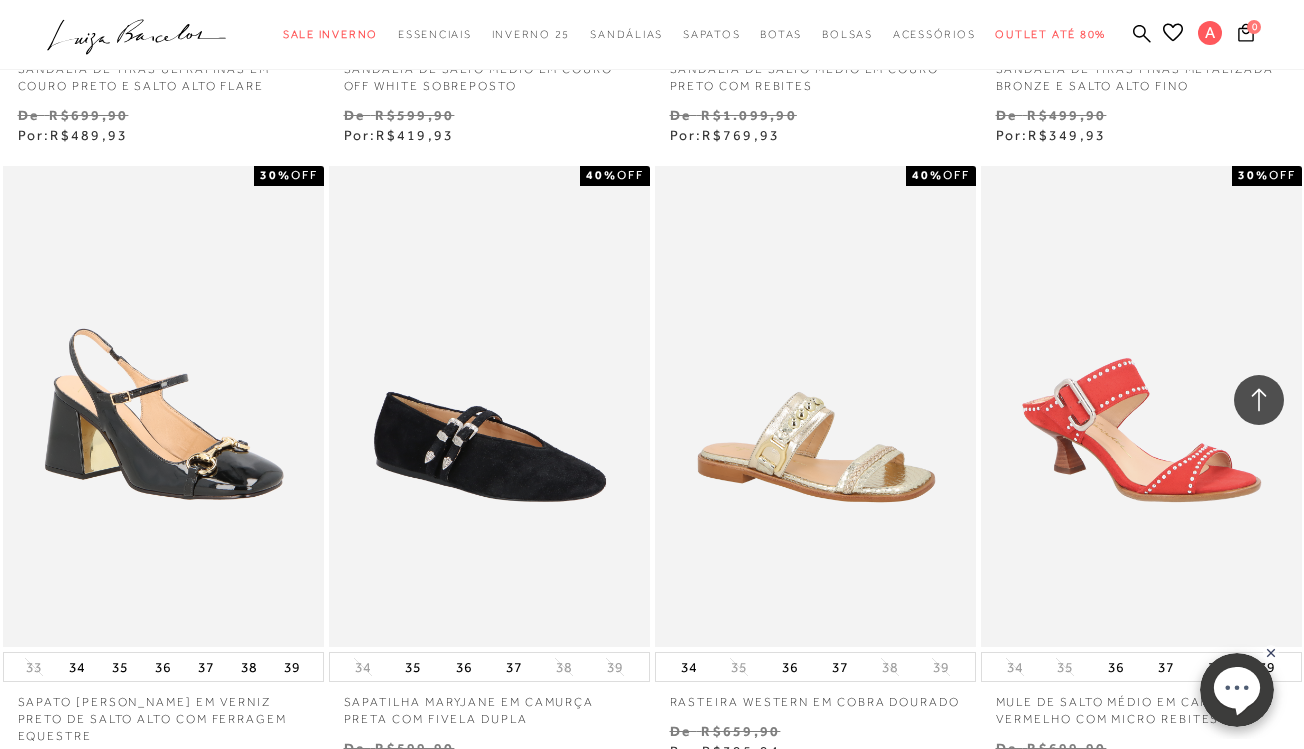 scroll, scrollTop: 48133, scrollLeft: 0, axis: vertical 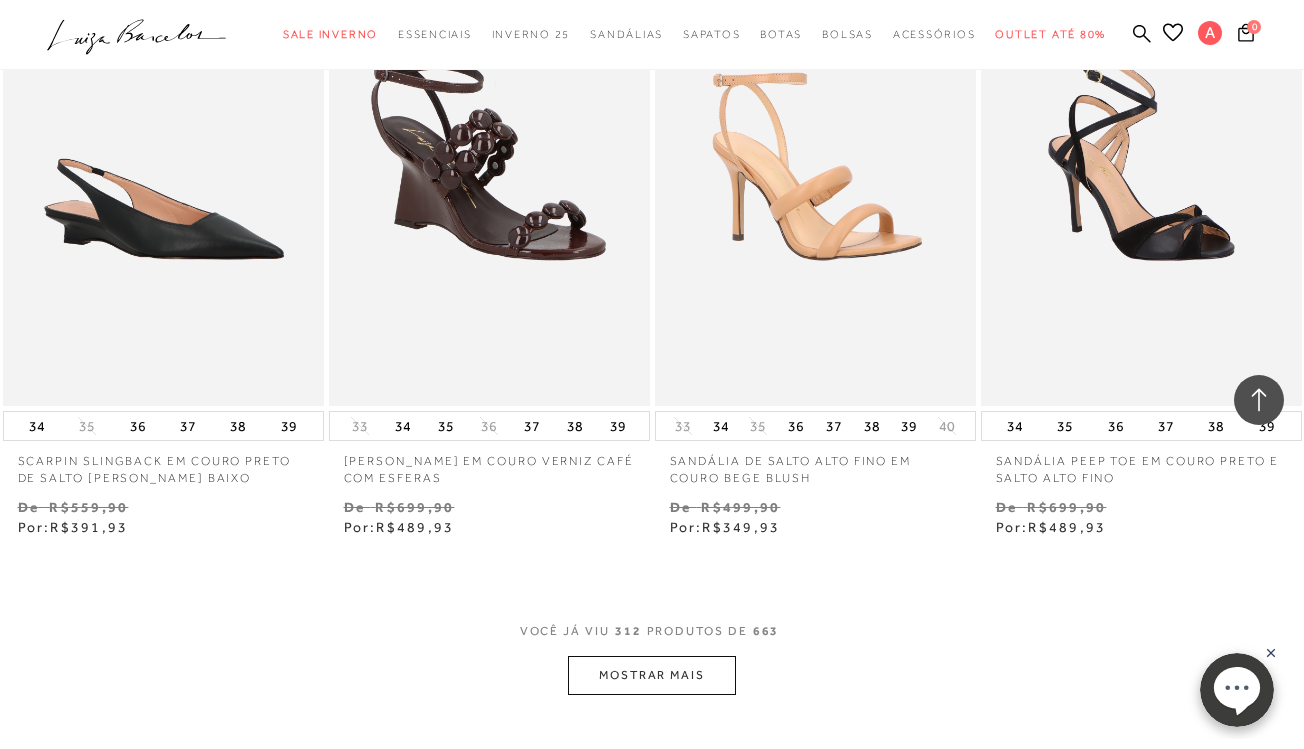 click on "MOSTRAR MAIS" at bounding box center [652, 675] 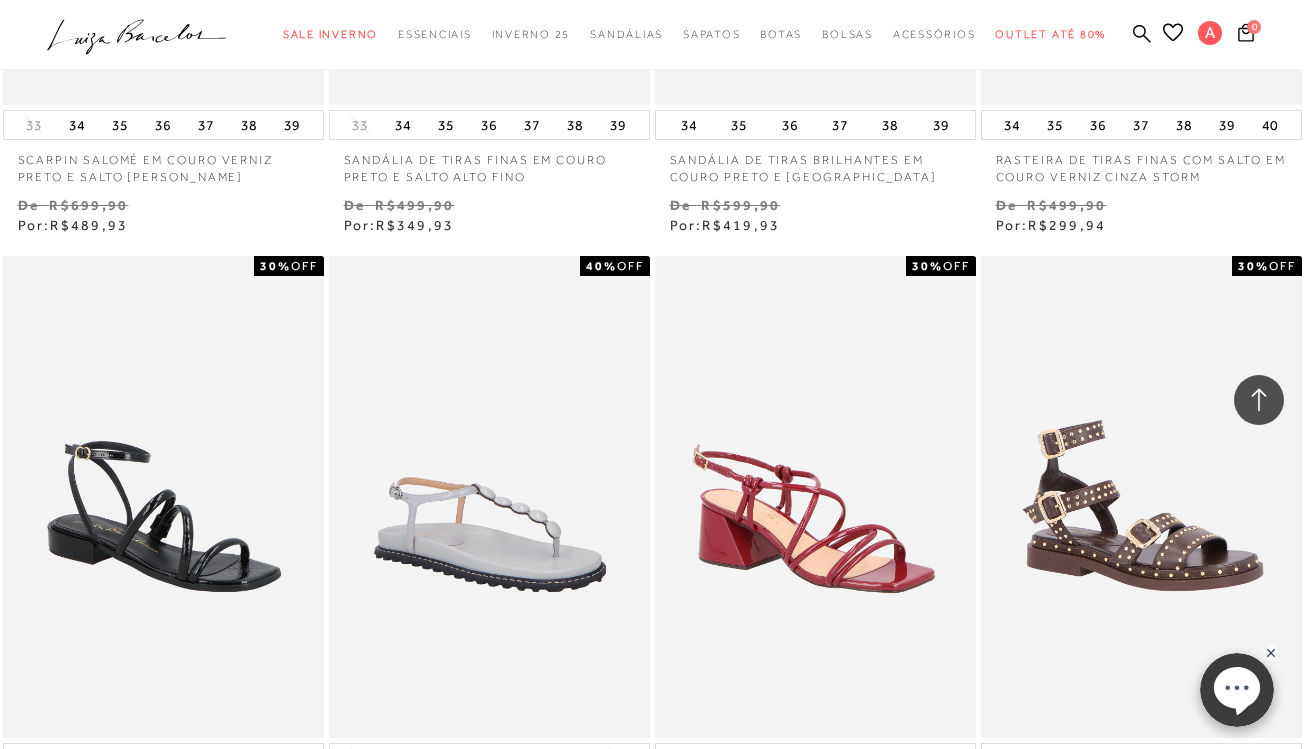 scroll, scrollTop: 53206, scrollLeft: 0, axis: vertical 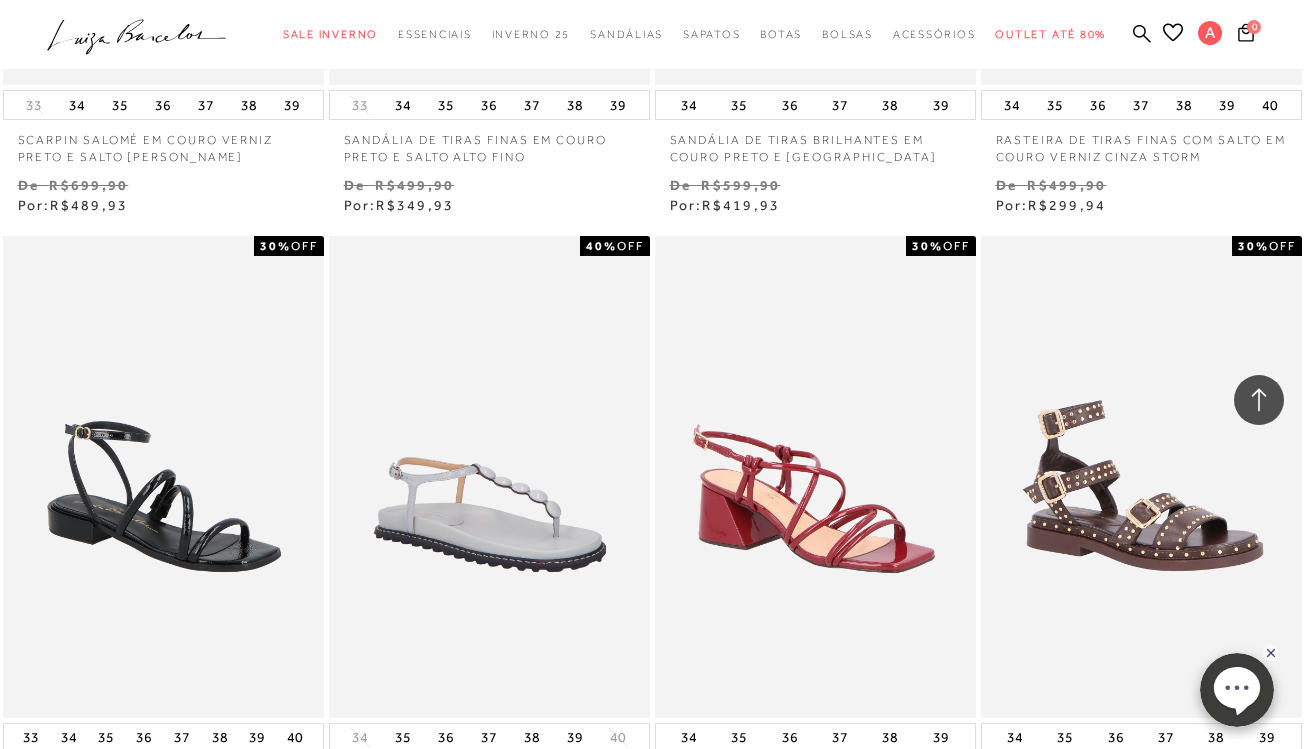 click on "MOSTRAR MAIS" at bounding box center (652, 1003) 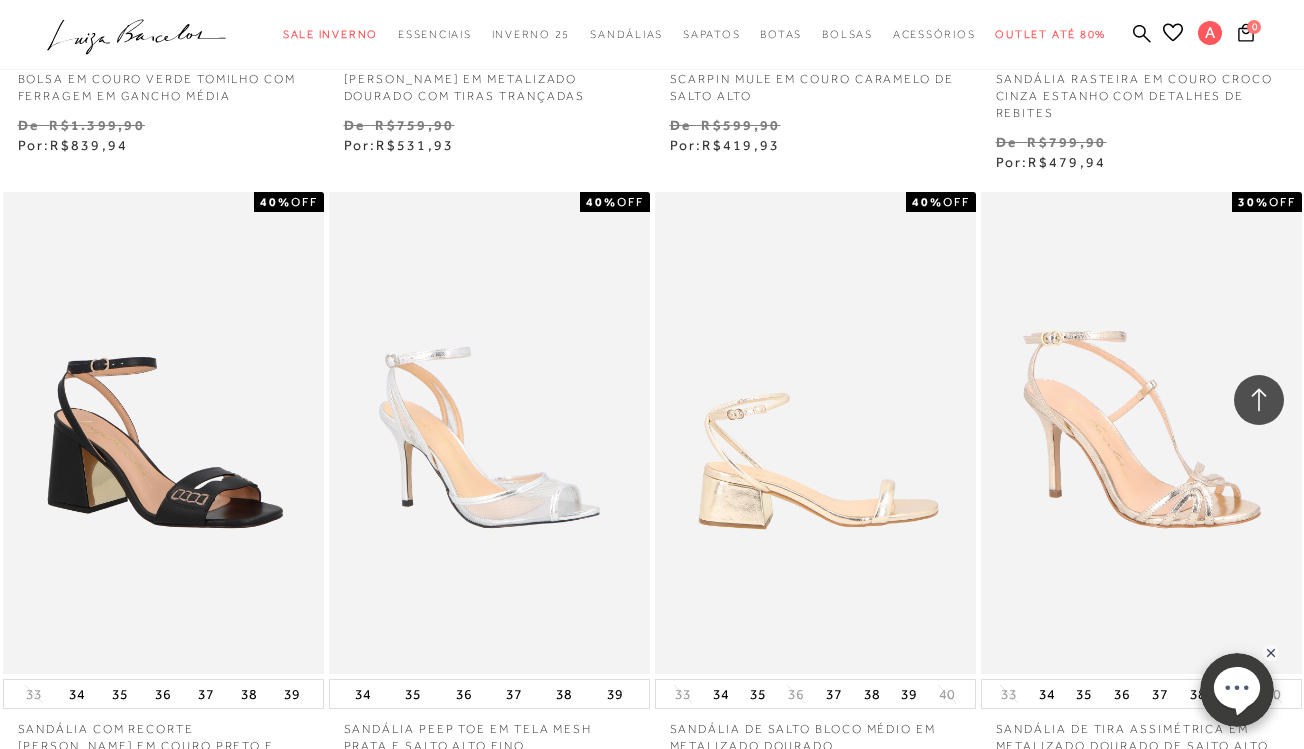 scroll, scrollTop: 57119, scrollLeft: 0, axis: vertical 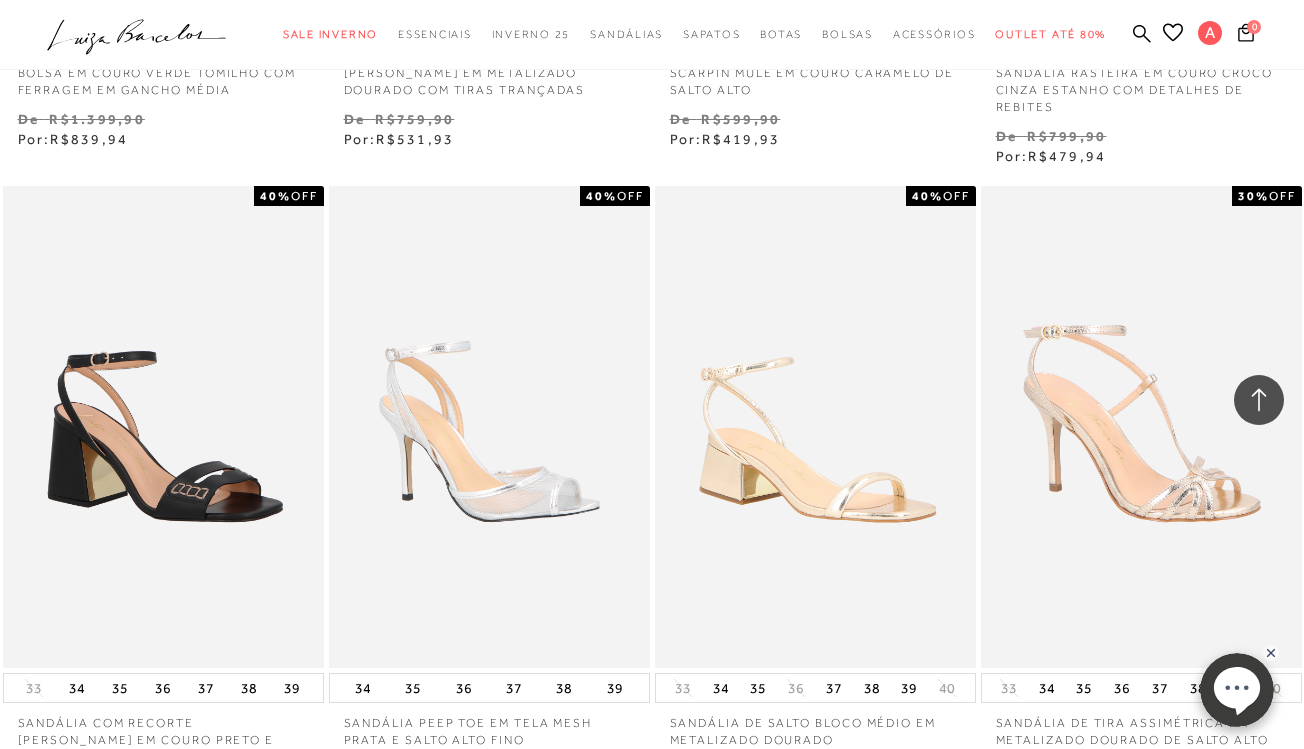 click on "MOSTRAR MAIS" at bounding box center (652, 953) 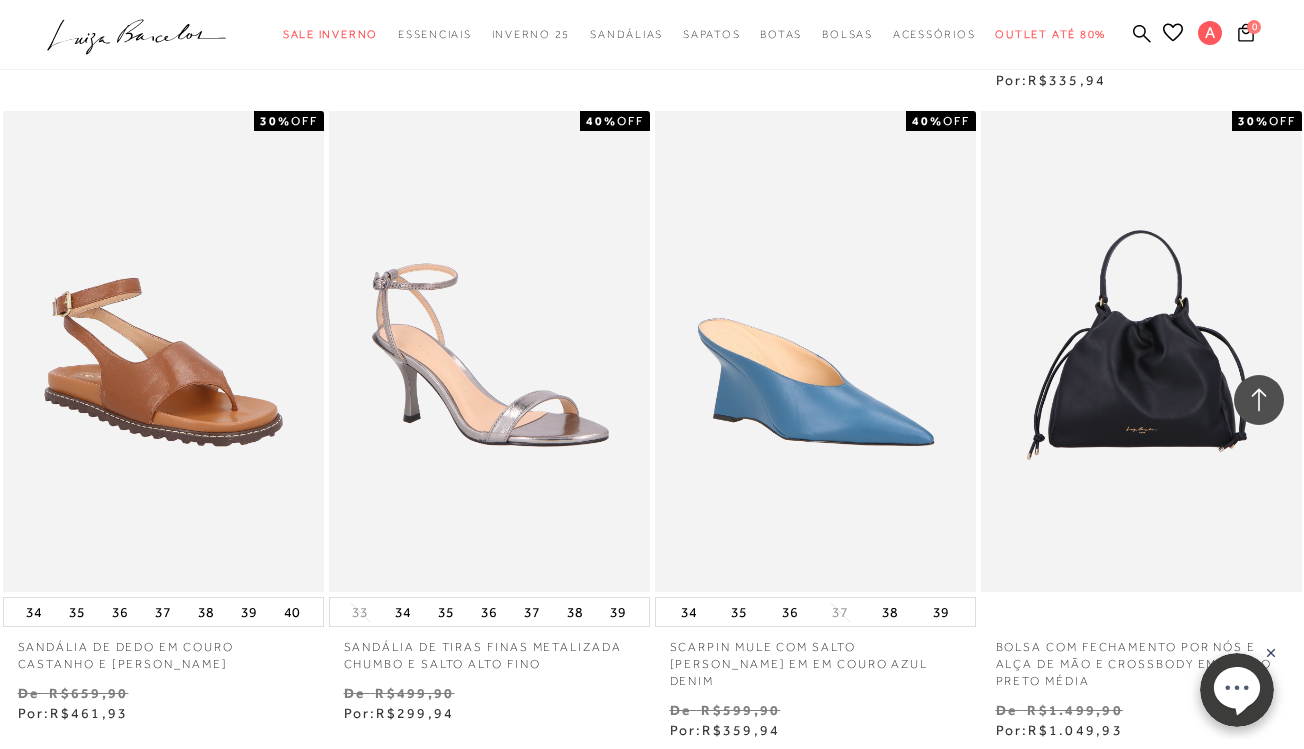 scroll, scrollTop: 61042, scrollLeft: 0, axis: vertical 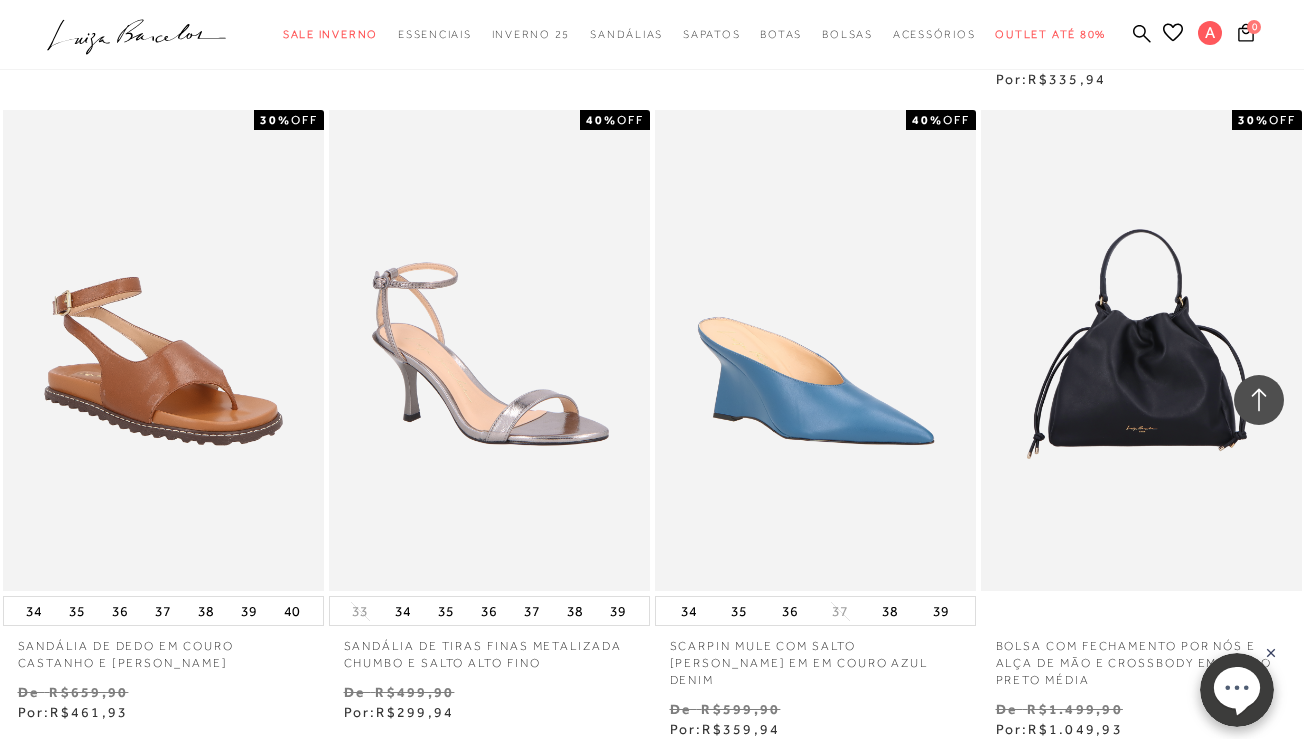 click on "MOSTRAR MAIS" at bounding box center (652, 877) 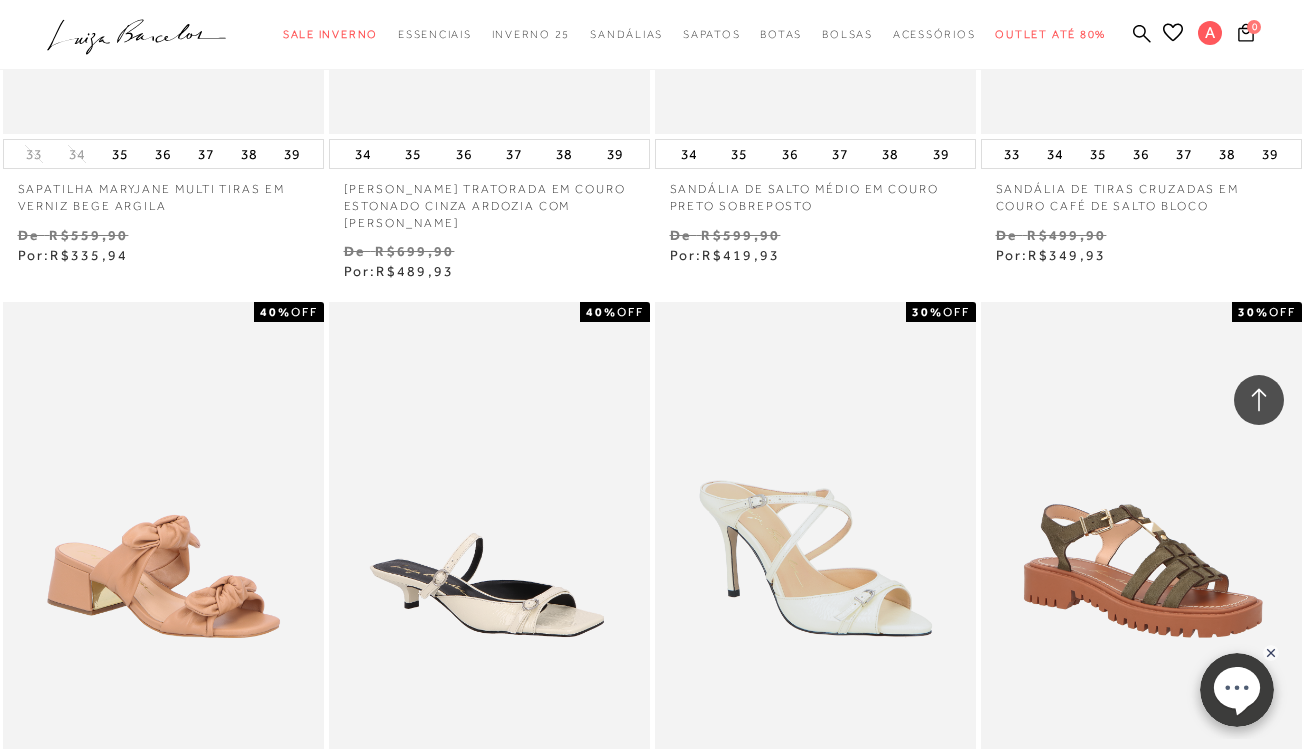 scroll, scrollTop: 64930, scrollLeft: 0, axis: vertical 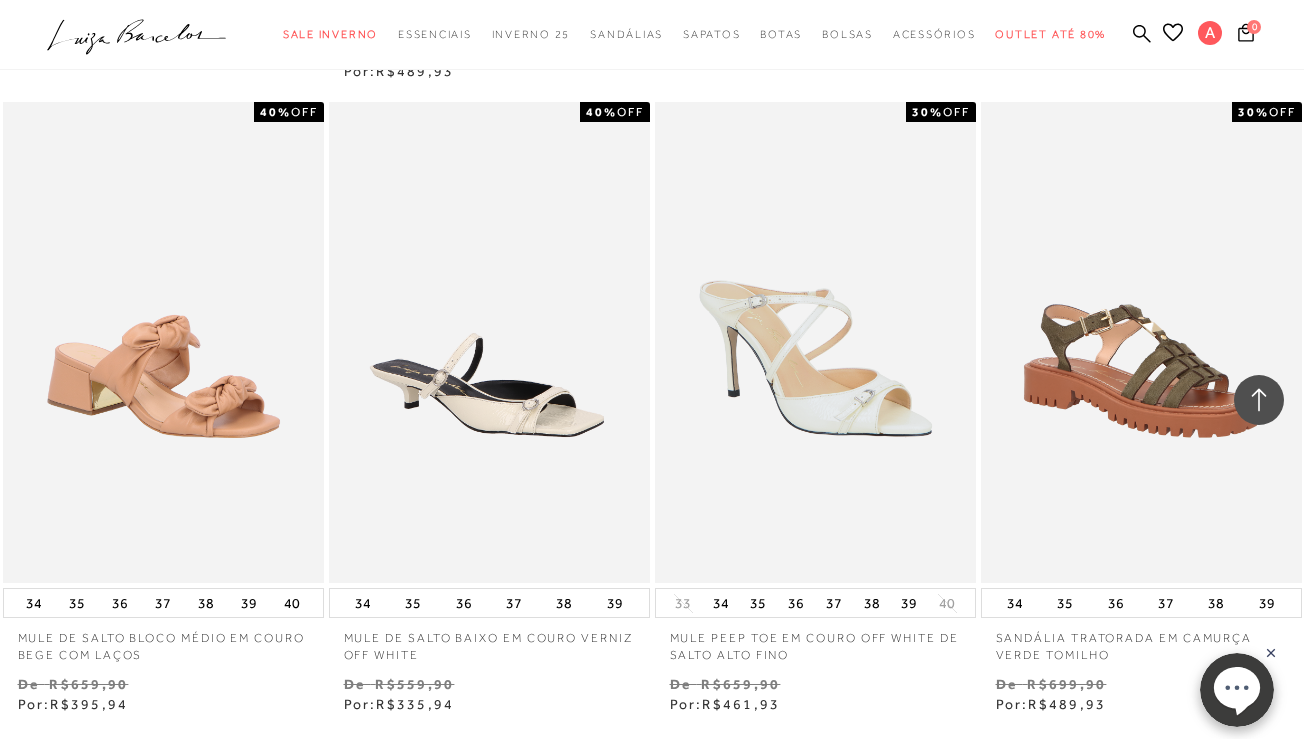 click on "MOSTRAR MAIS" at bounding box center [652, 852] 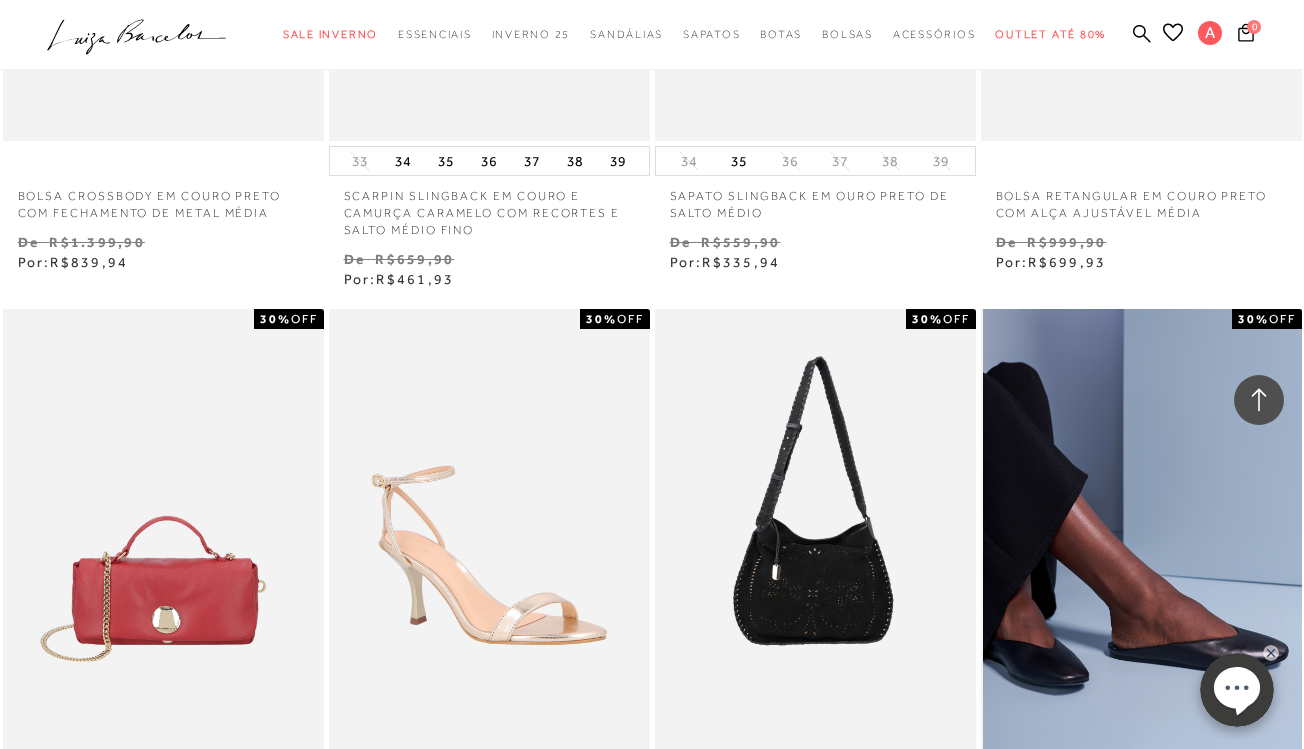 scroll, scrollTop: 68589, scrollLeft: 0, axis: vertical 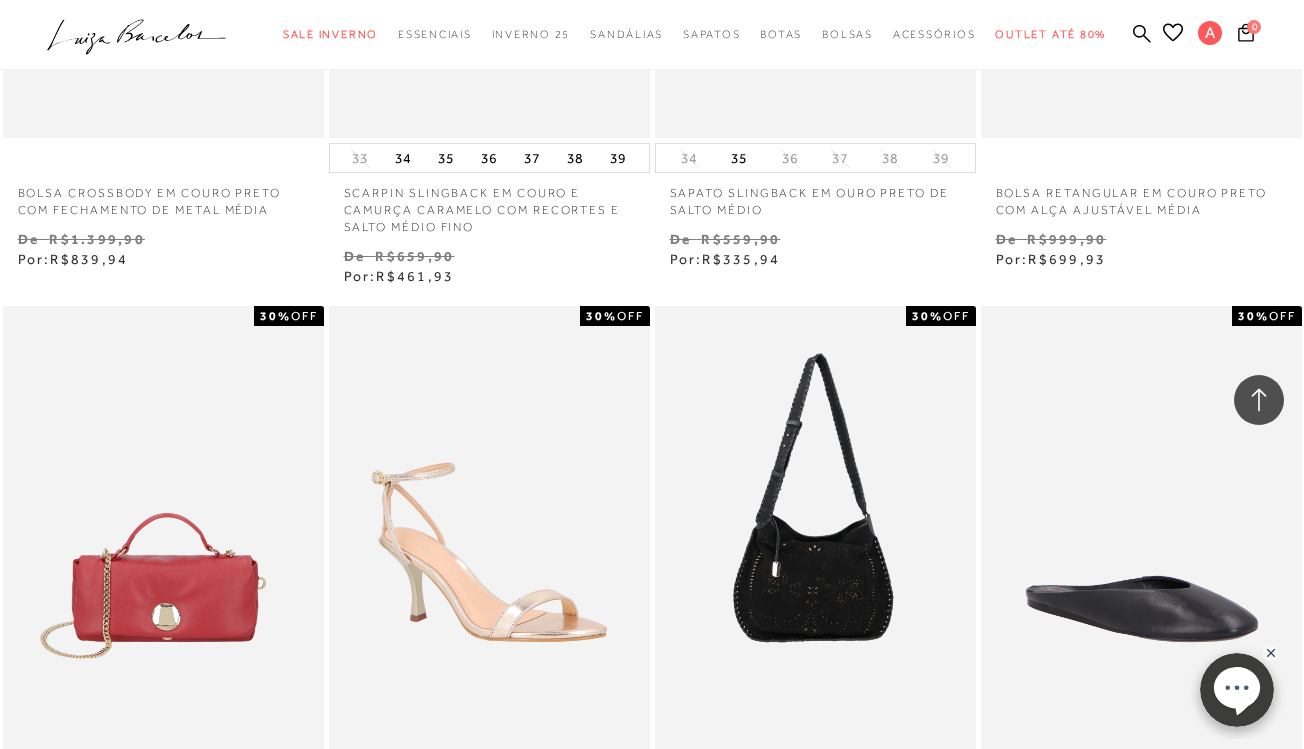 click on "VOCÊ JÁ VIU  432   PRODUTOS DE  663" at bounding box center (652, 1019) 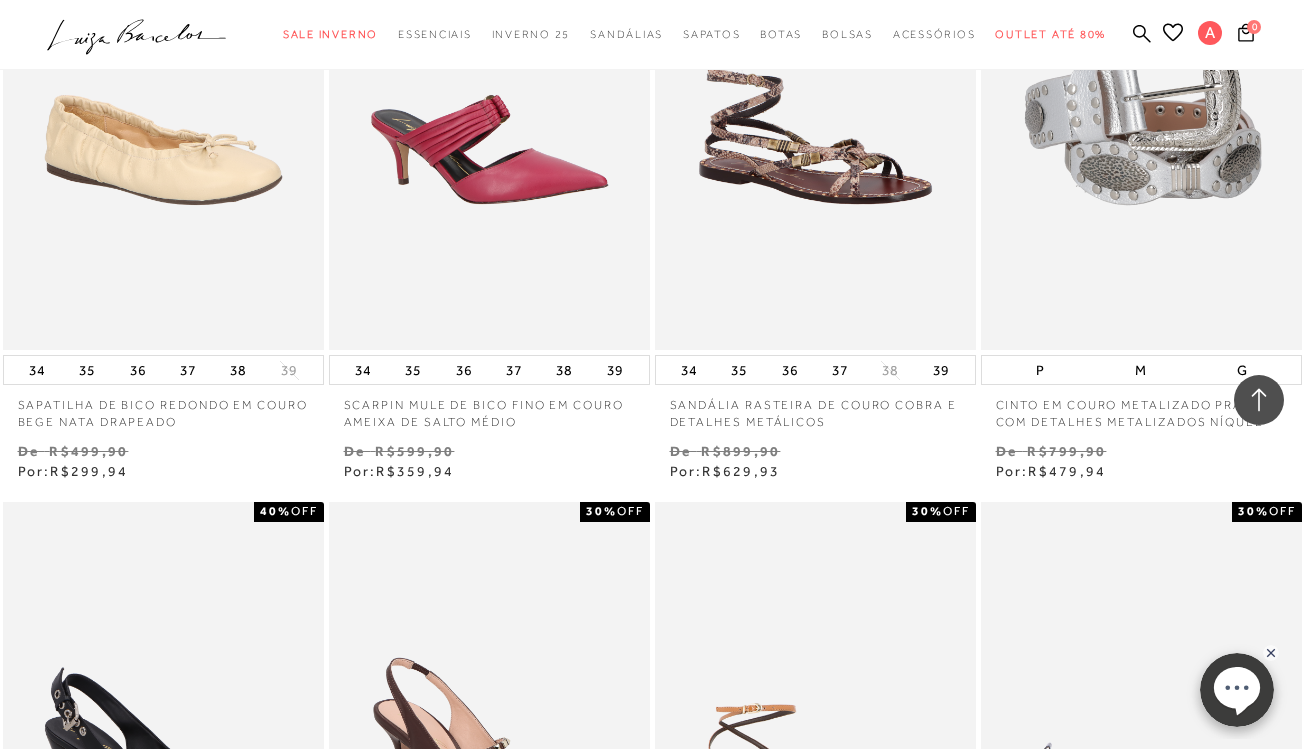 scroll, scrollTop: 69655, scrollLeft: 0, axis: vertical 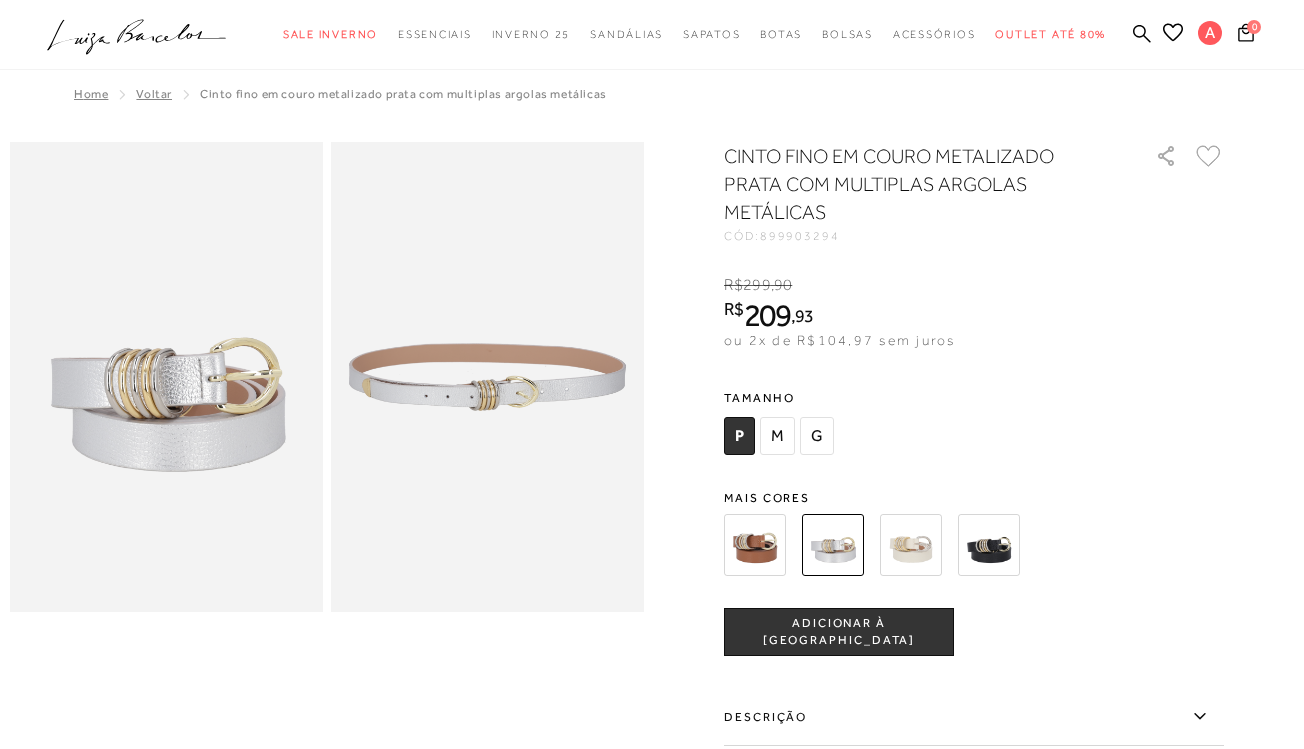 click at bounding box center [755, 545] 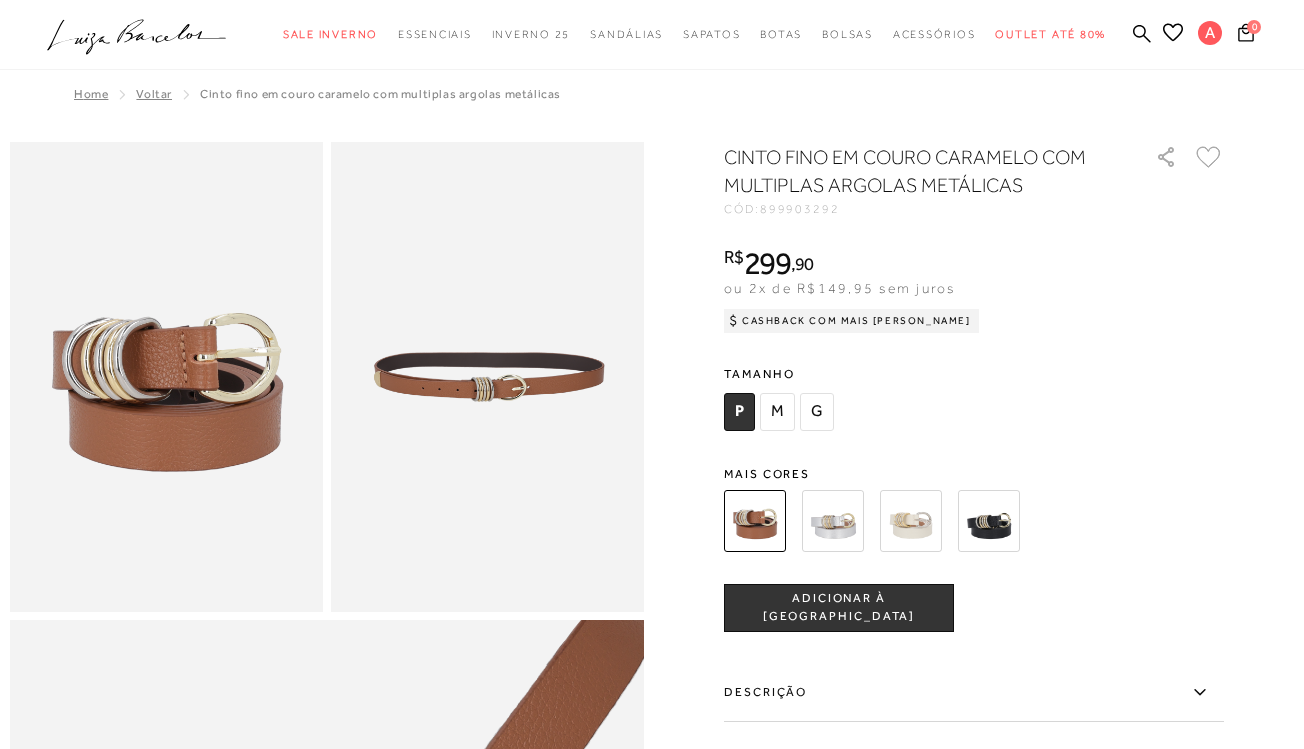 scroll, scrollTop: 0, scrollLeft: 0, axis: both 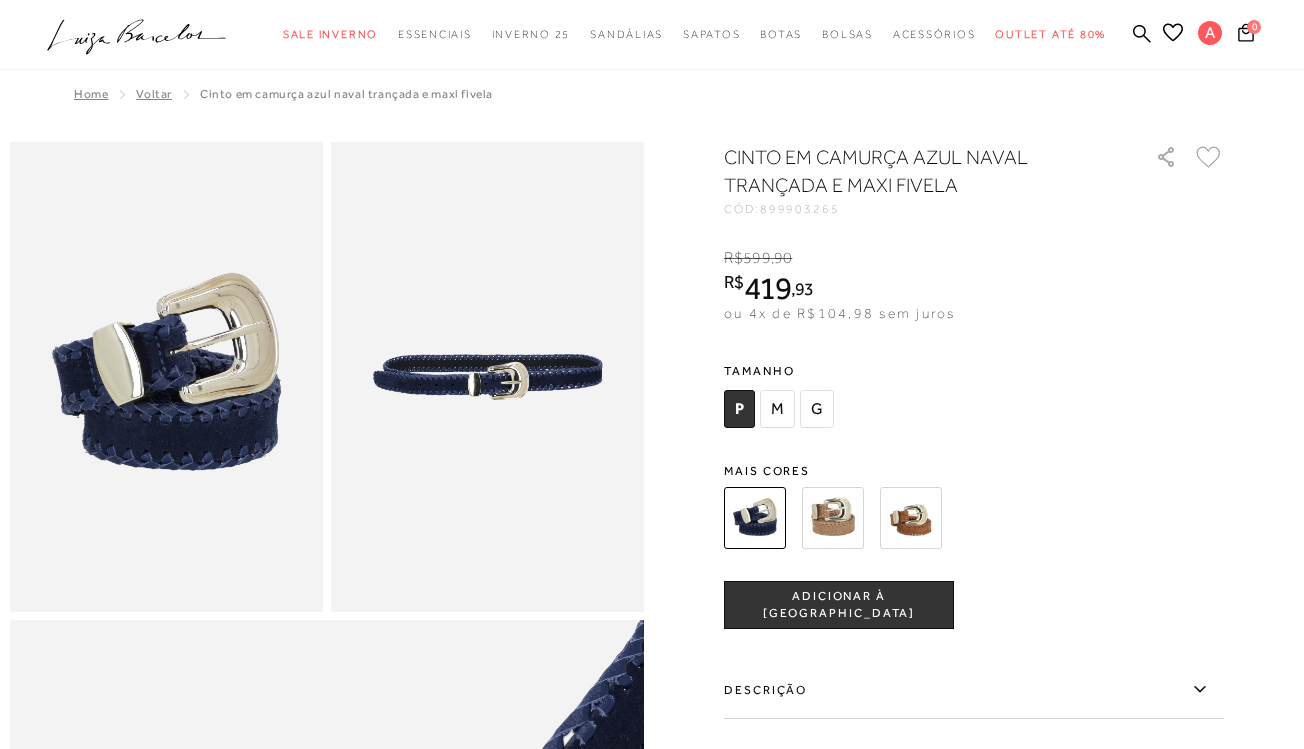 click at bounding box center [833, 518] 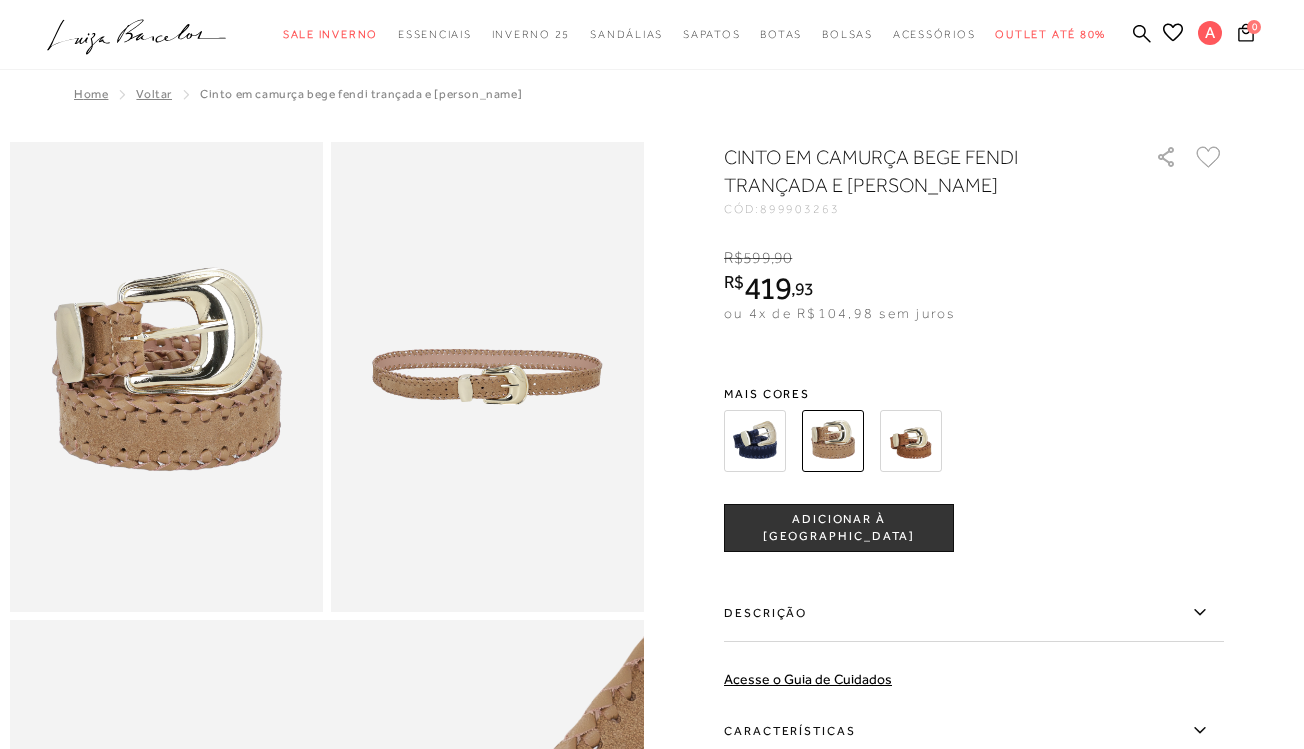 scroll, scrollTop: 0, scrollLeft: 0, axis: both 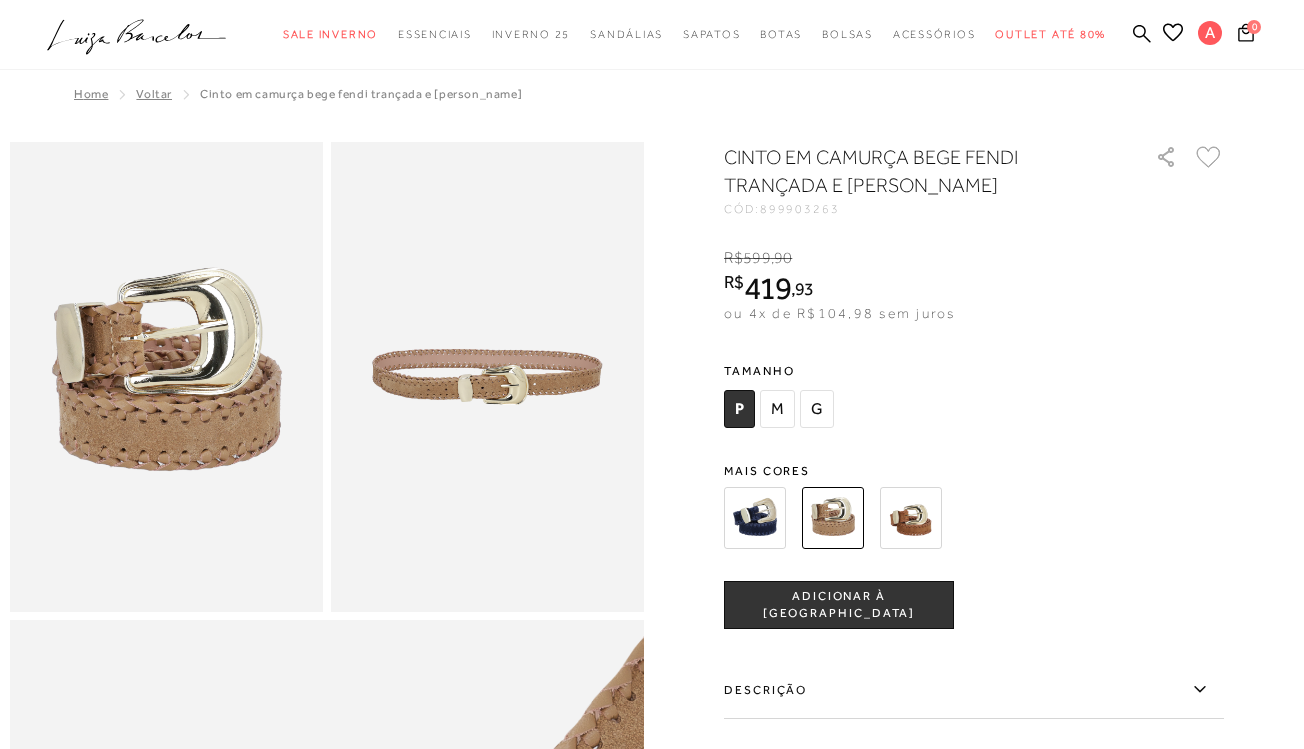 click at bounding box center (755, 518) 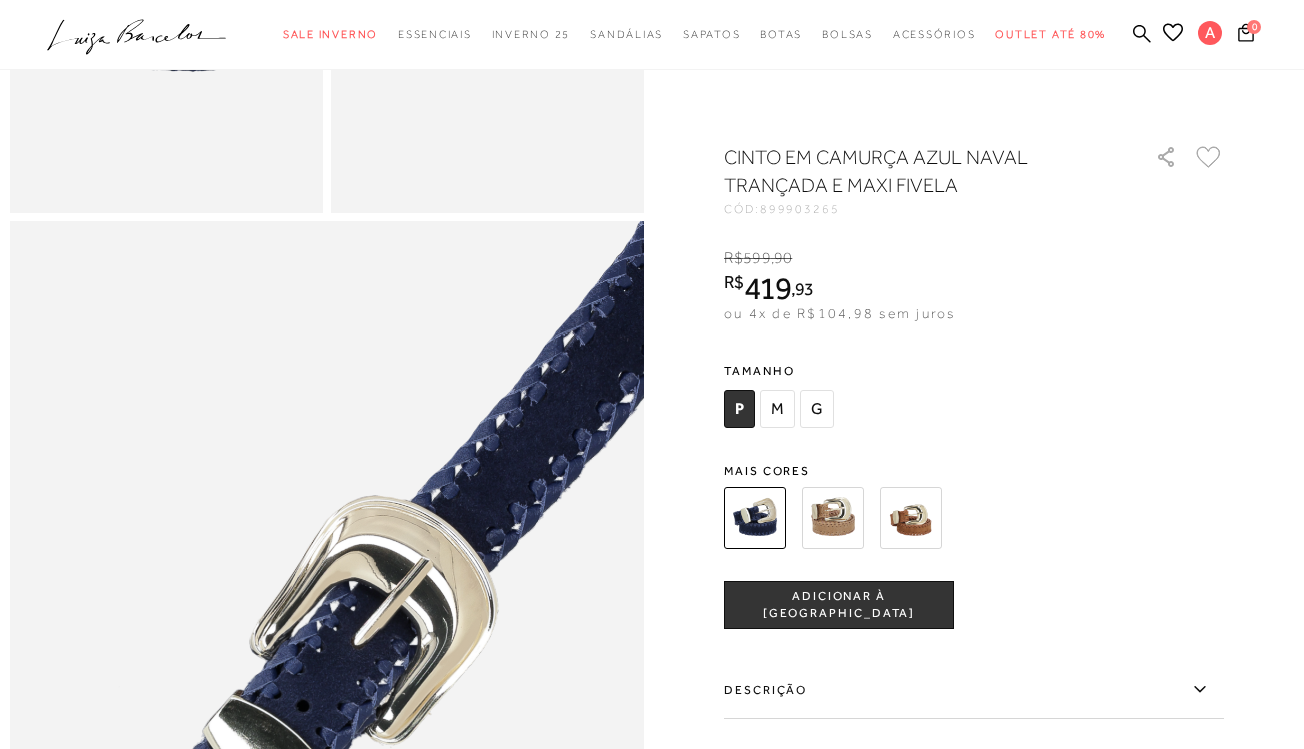 scroll, scrollTop: 403, scrollLeft: 0, axis: vertical 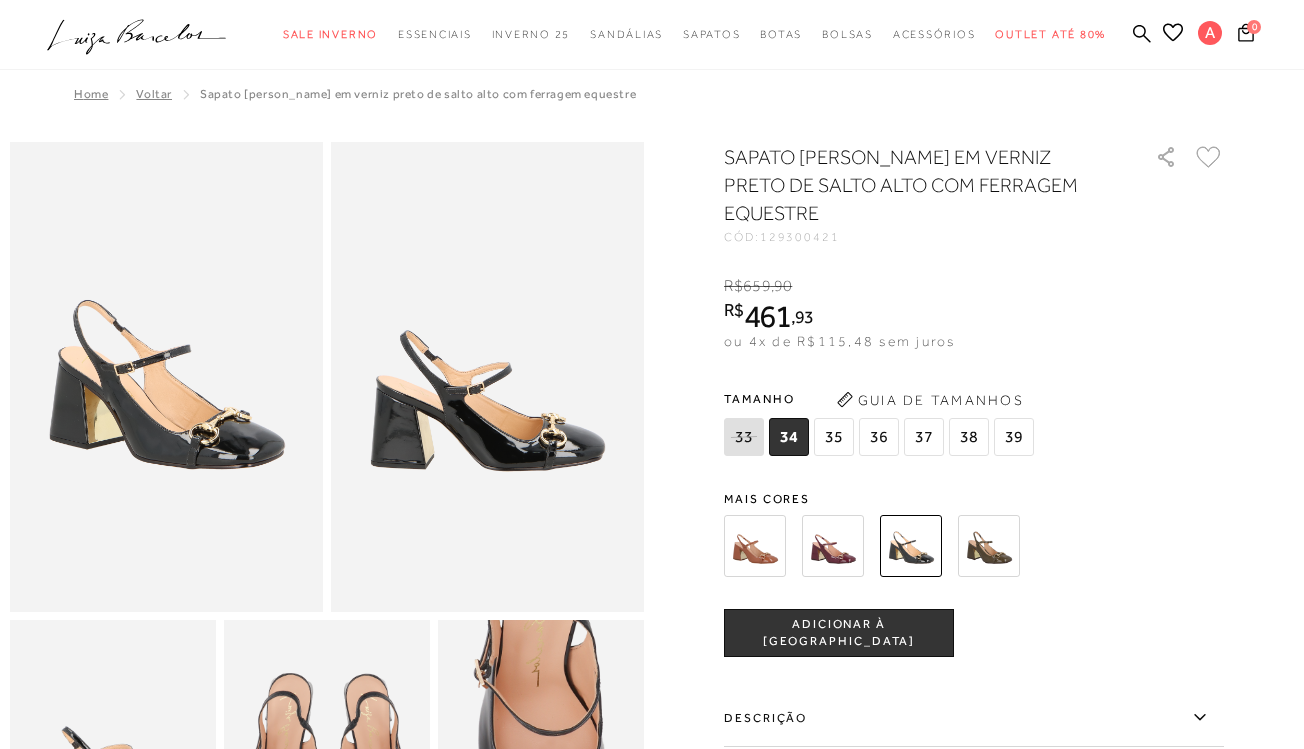click at bounding box center (833, 546) 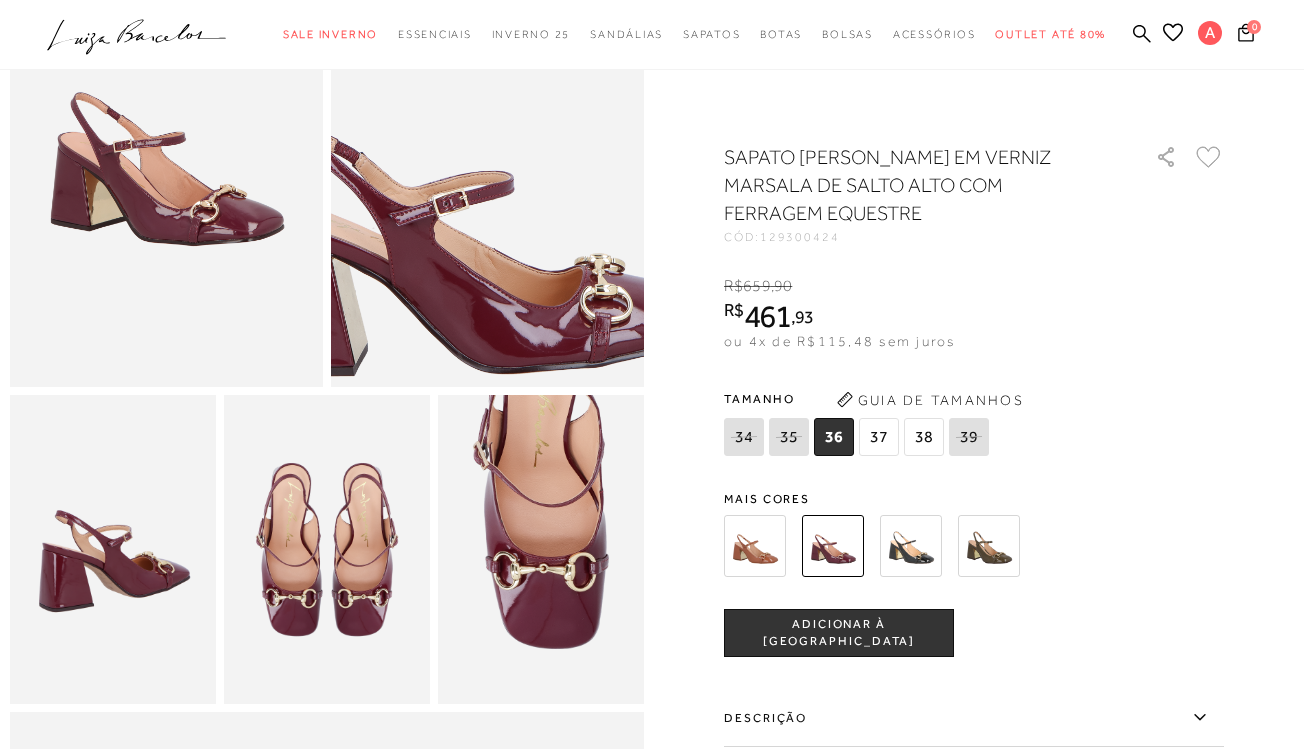 scroll, scrollTop: 357, scrollLeft: 0, axis: vertical 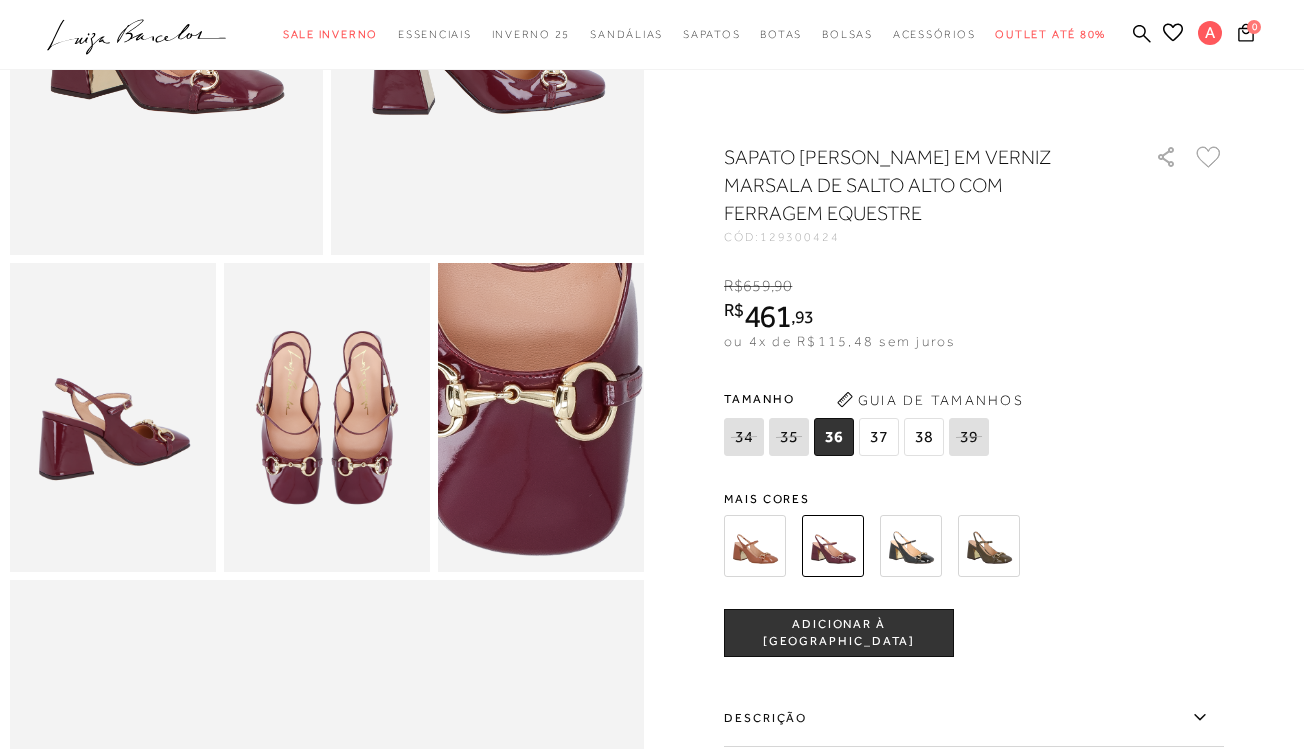 click at bounding box center (507, 356) 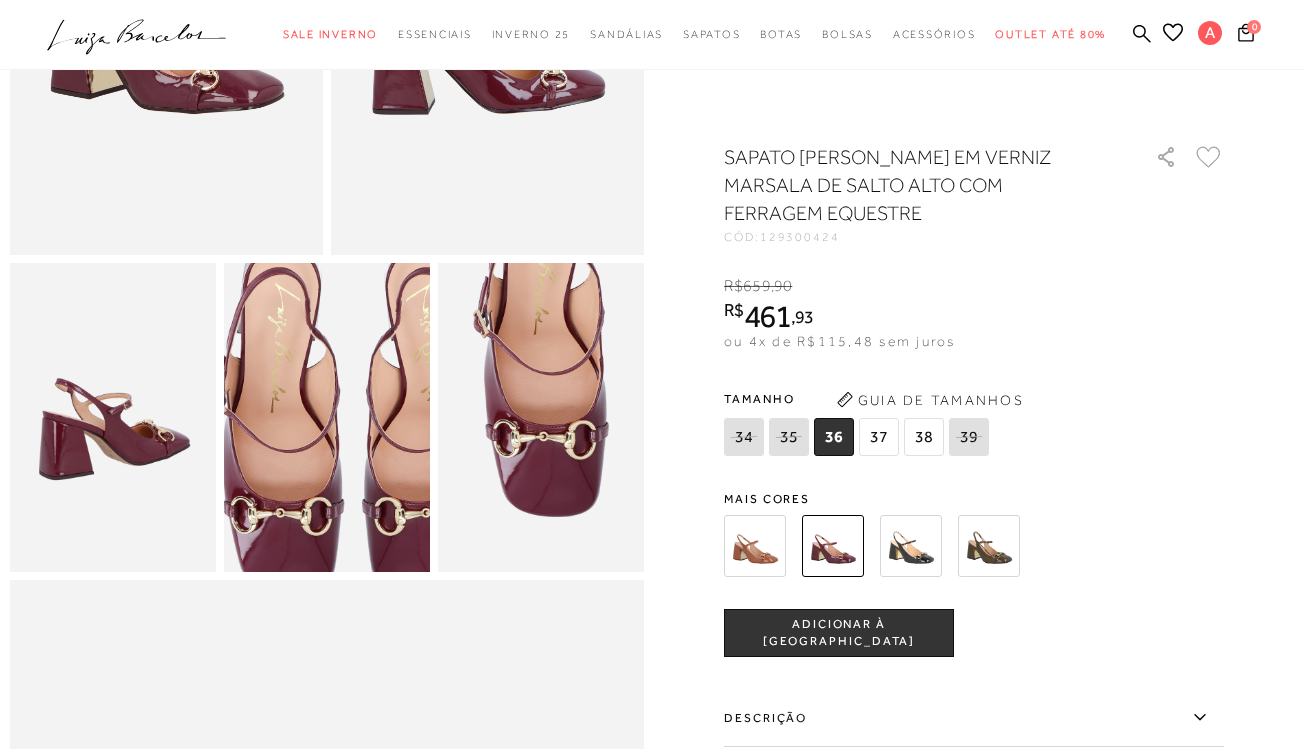 click at bounding box center (353, 418) 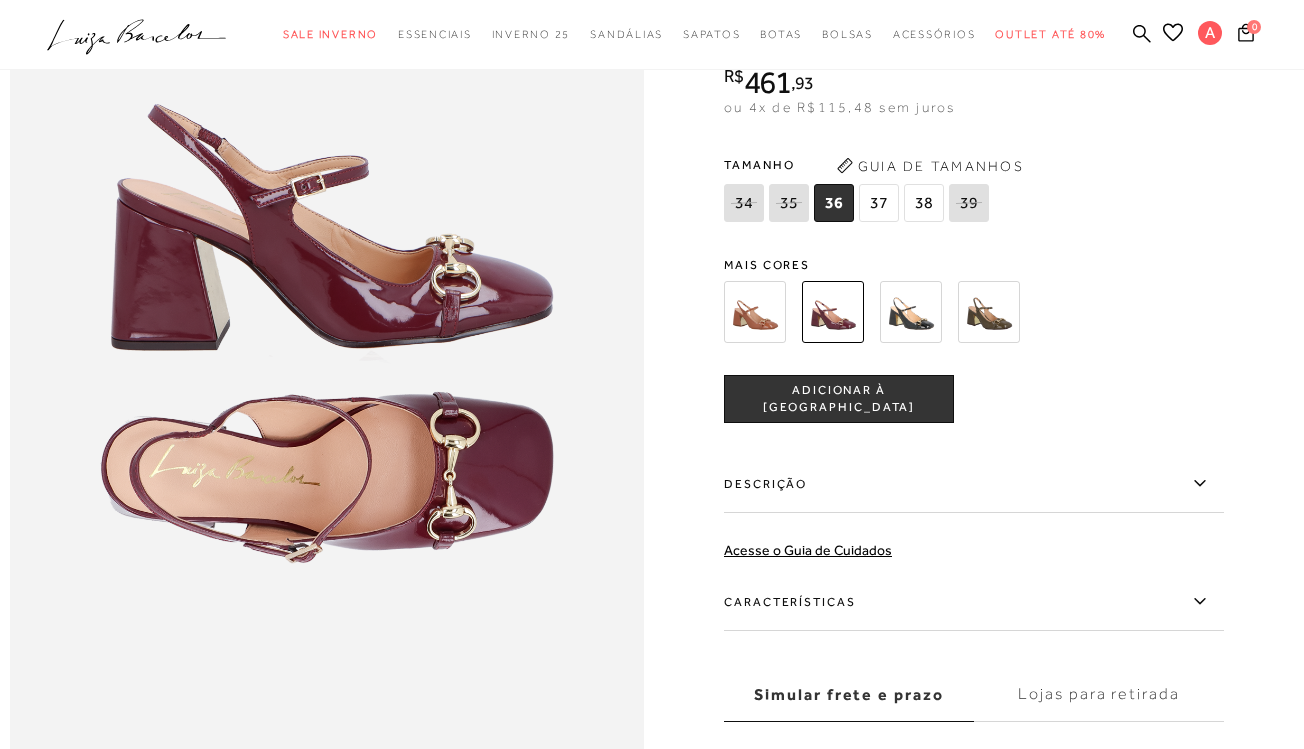 scroll, scrollTop: 1062, scrollLeft: 0, axis: vertical 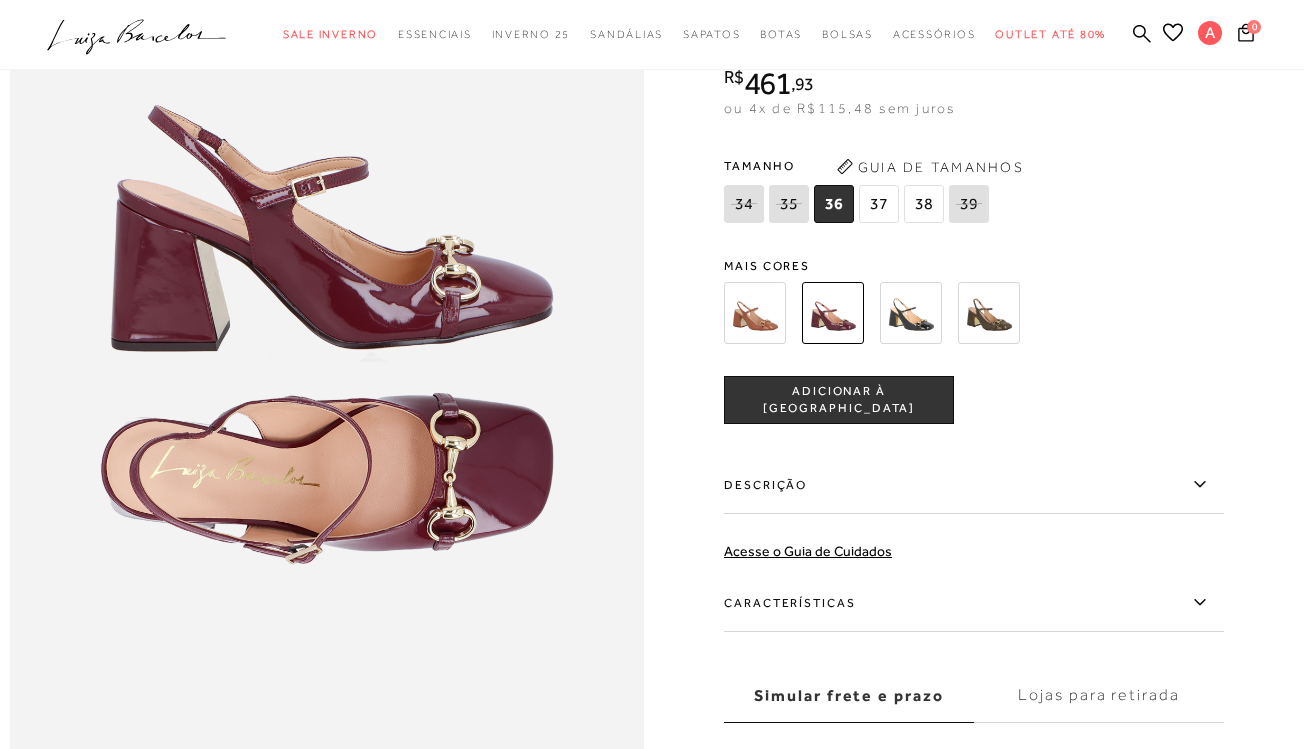 click at bounding box center (911, 313) 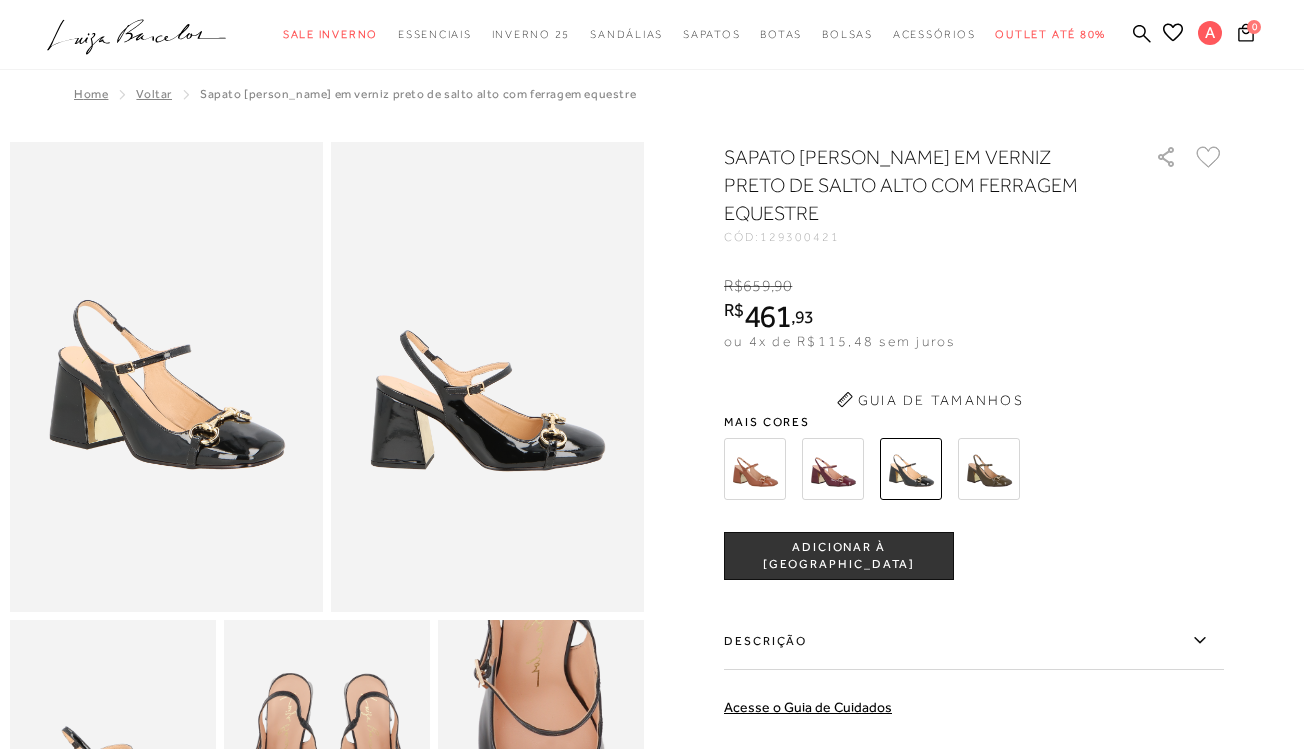 scroll, scrollTop: 0, scrollLeft: 0, axis: both 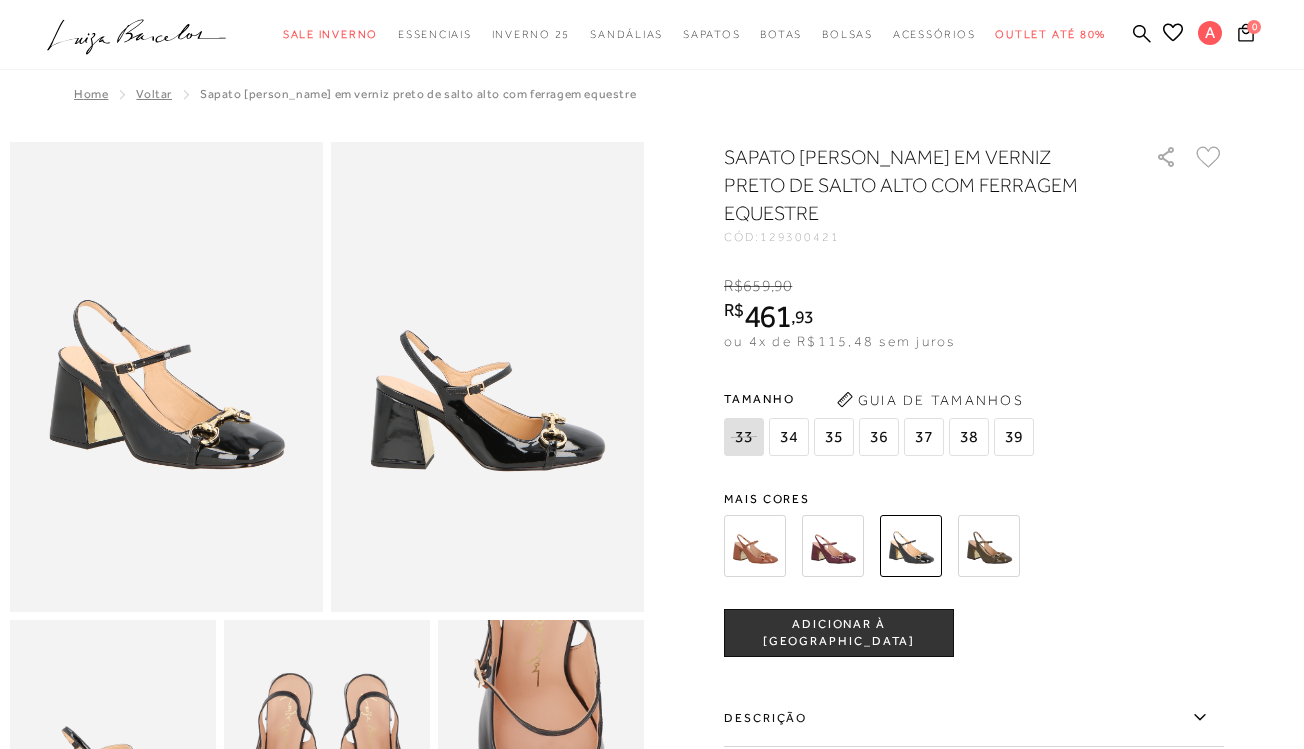 click on "39" at bounding box center (1014, 437) 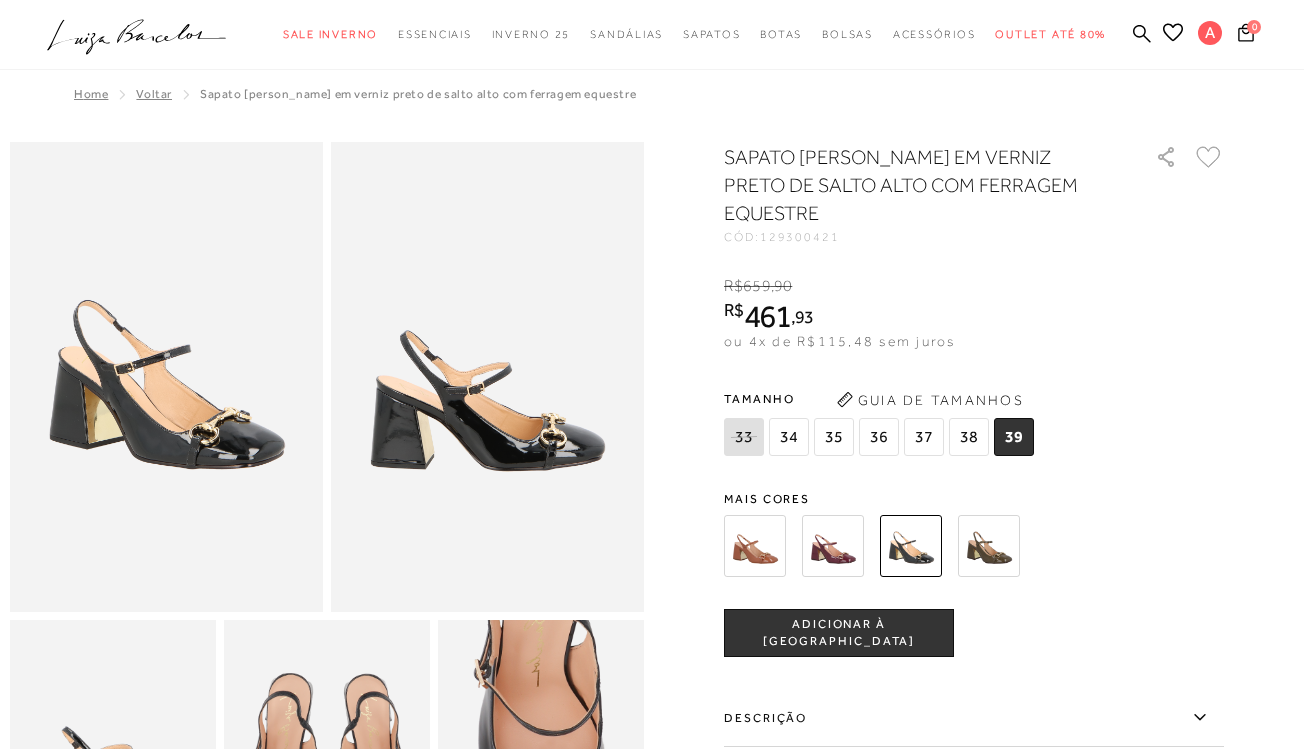 click on "33
34
35
36" at bounding box center [881, 439] 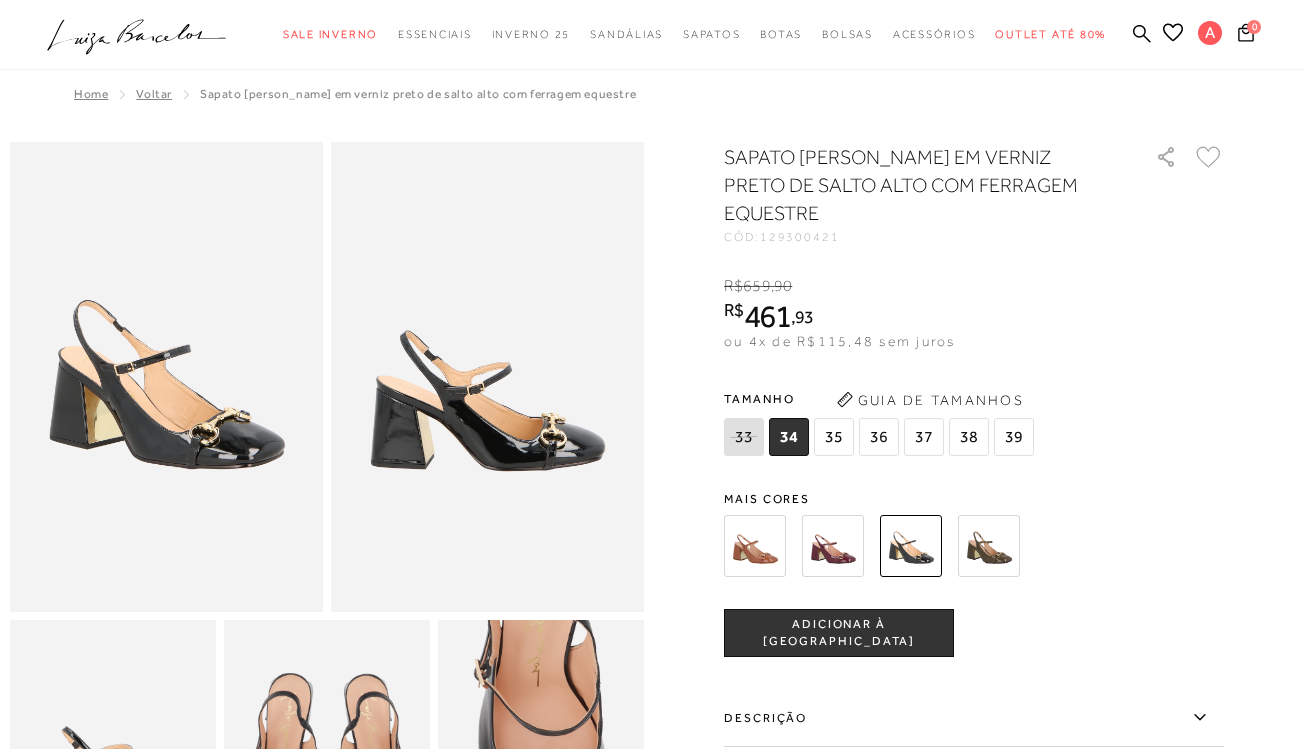 click at bounding box center (989, 546) 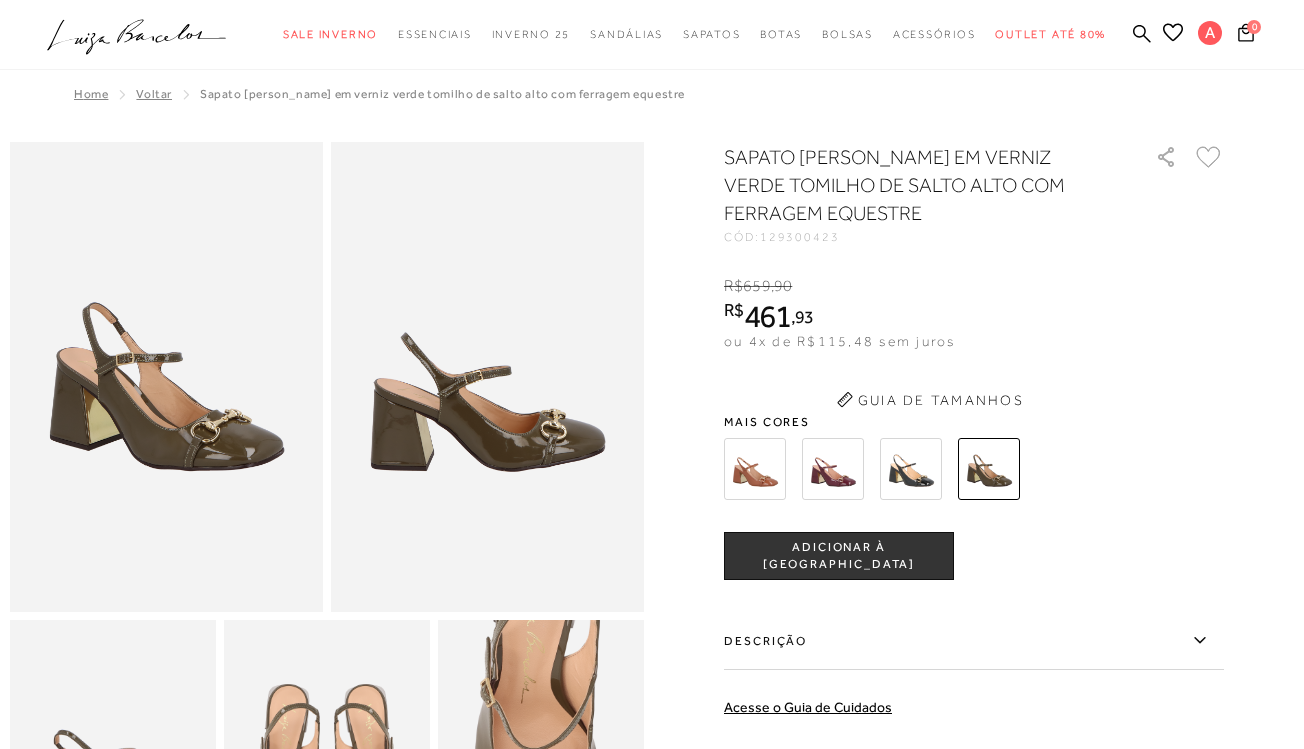 scroll, scrollTop: 0, scrollLeft: 0, axis: both 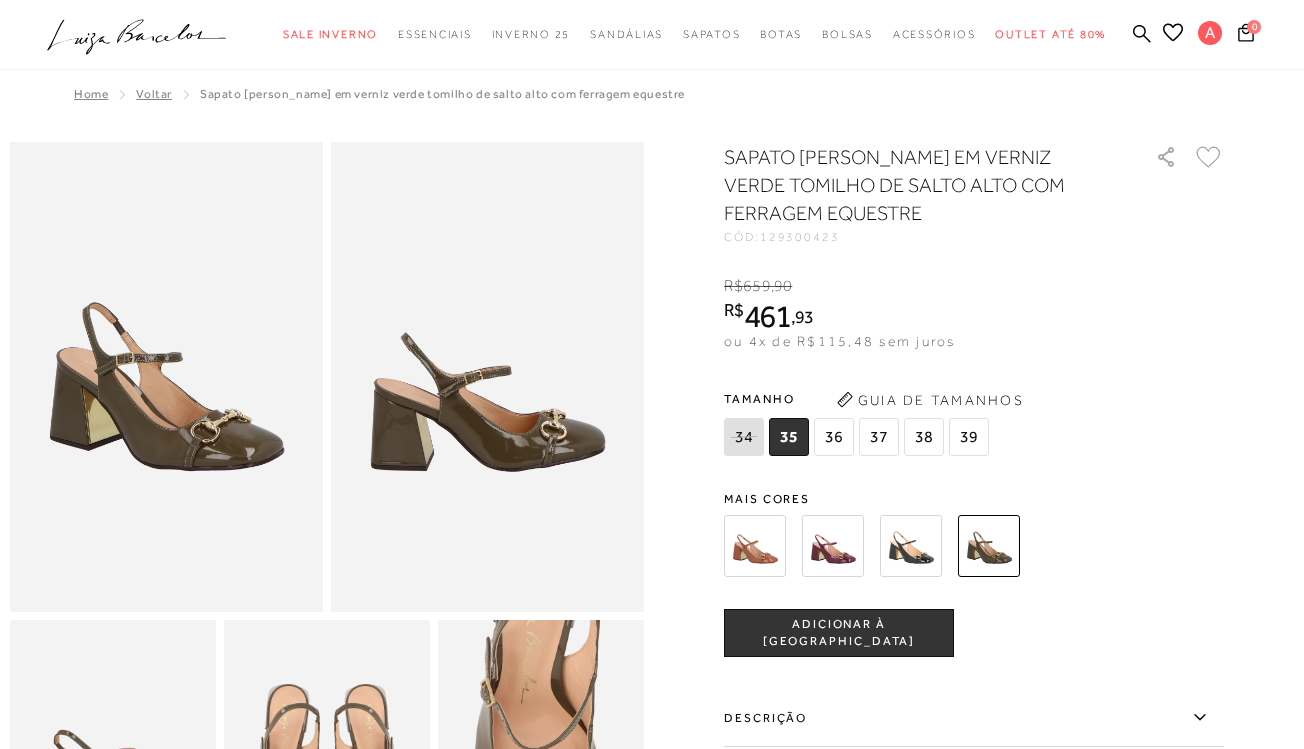 click at bounding box center (755, 546) 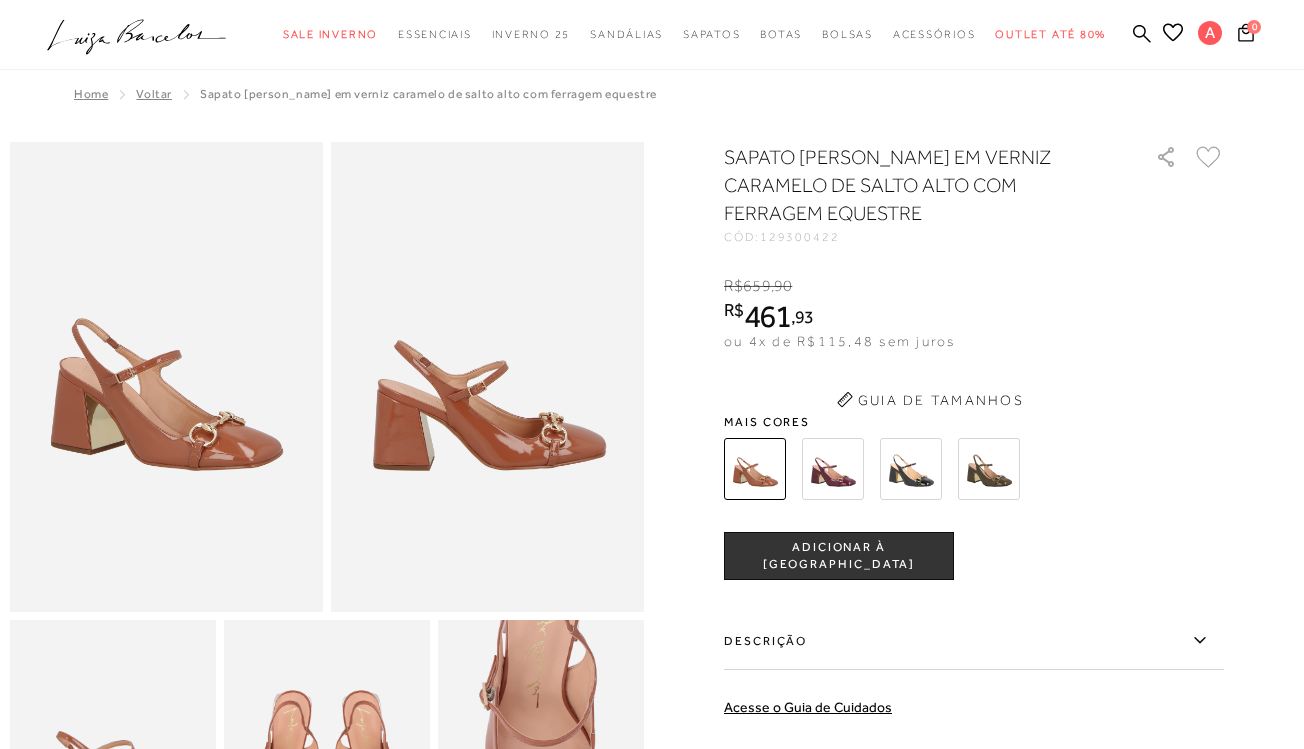 scroll, scrollTop: 0, scrollLeft: 0, axis: both 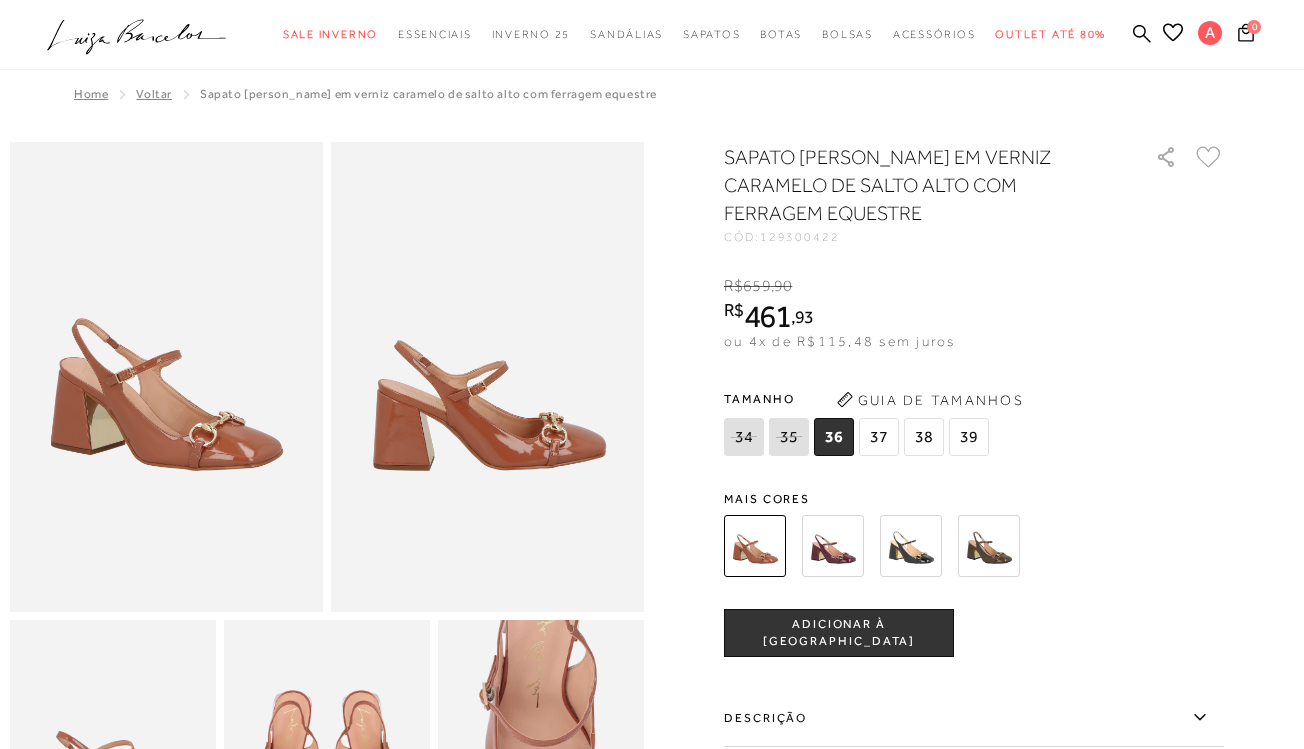 click at bounding box center (833, 546) 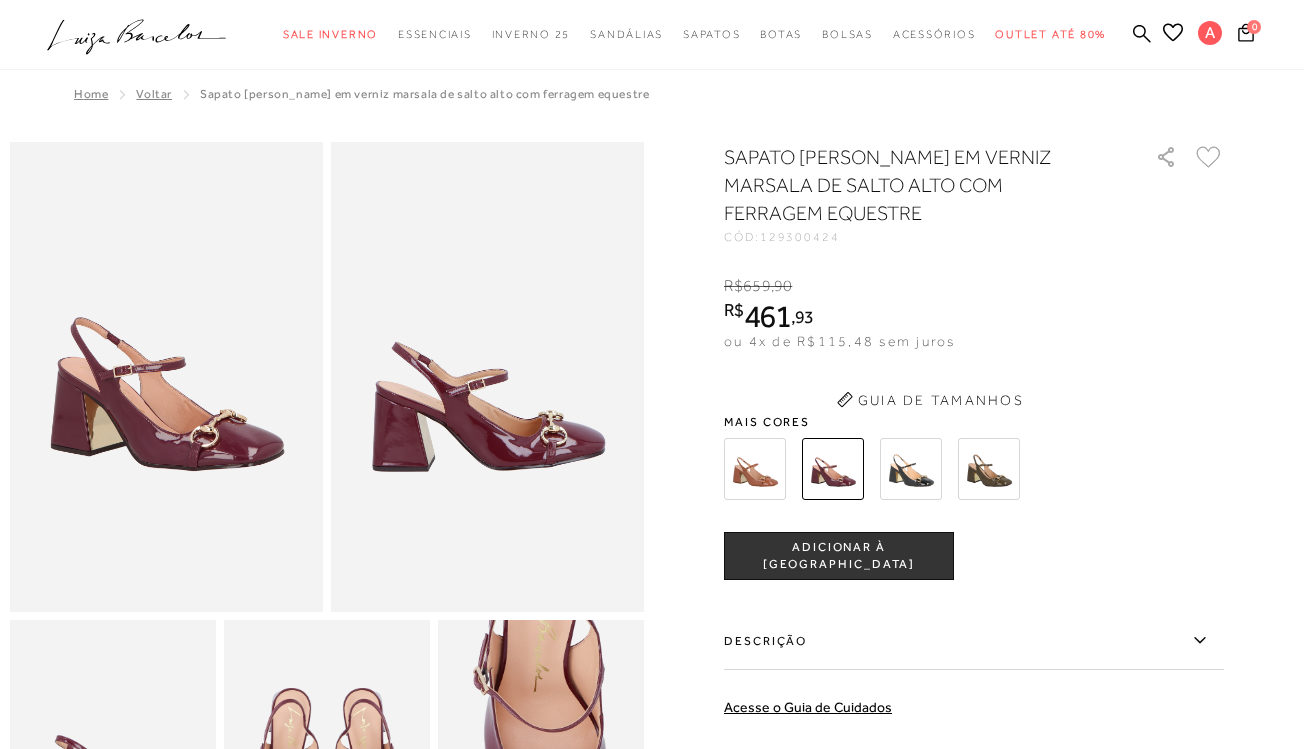 scroll, scrollTop: 0, scrollLeft: 0, axis: both 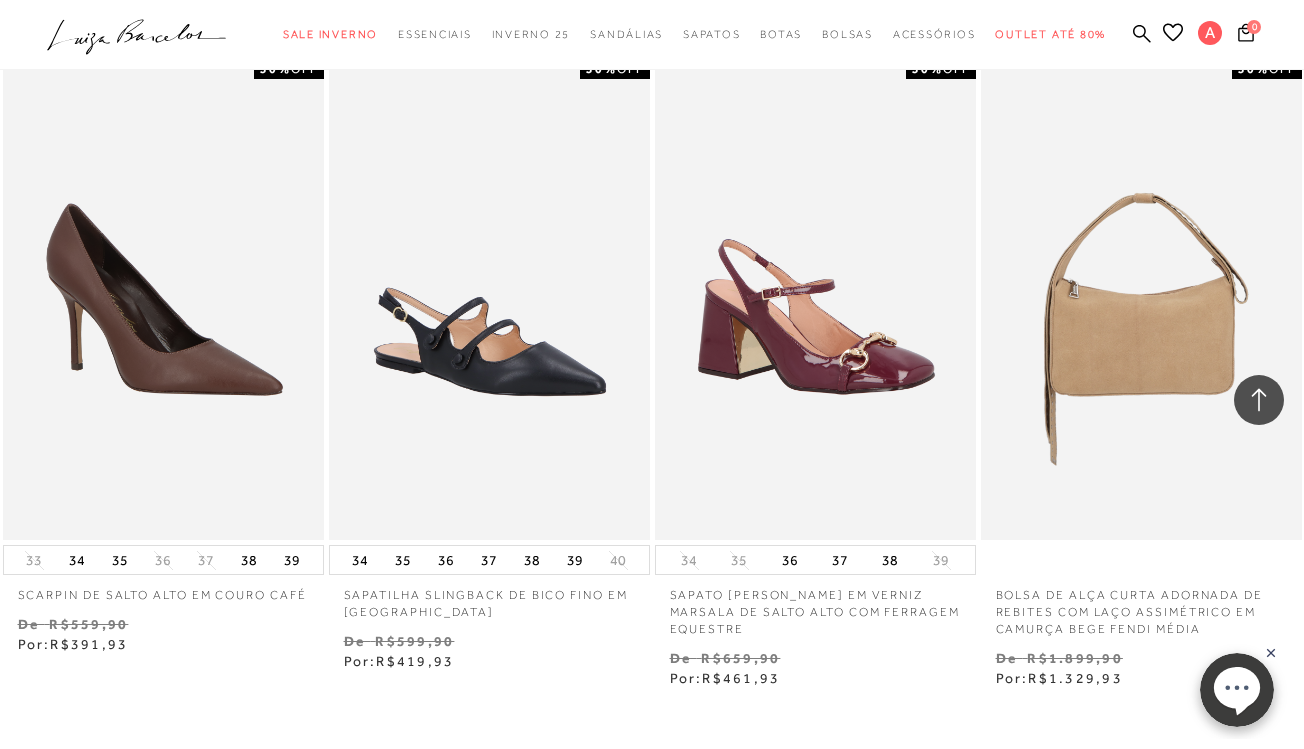 click on "MOSTRAR MAIS" at bounding box center [652, 826] 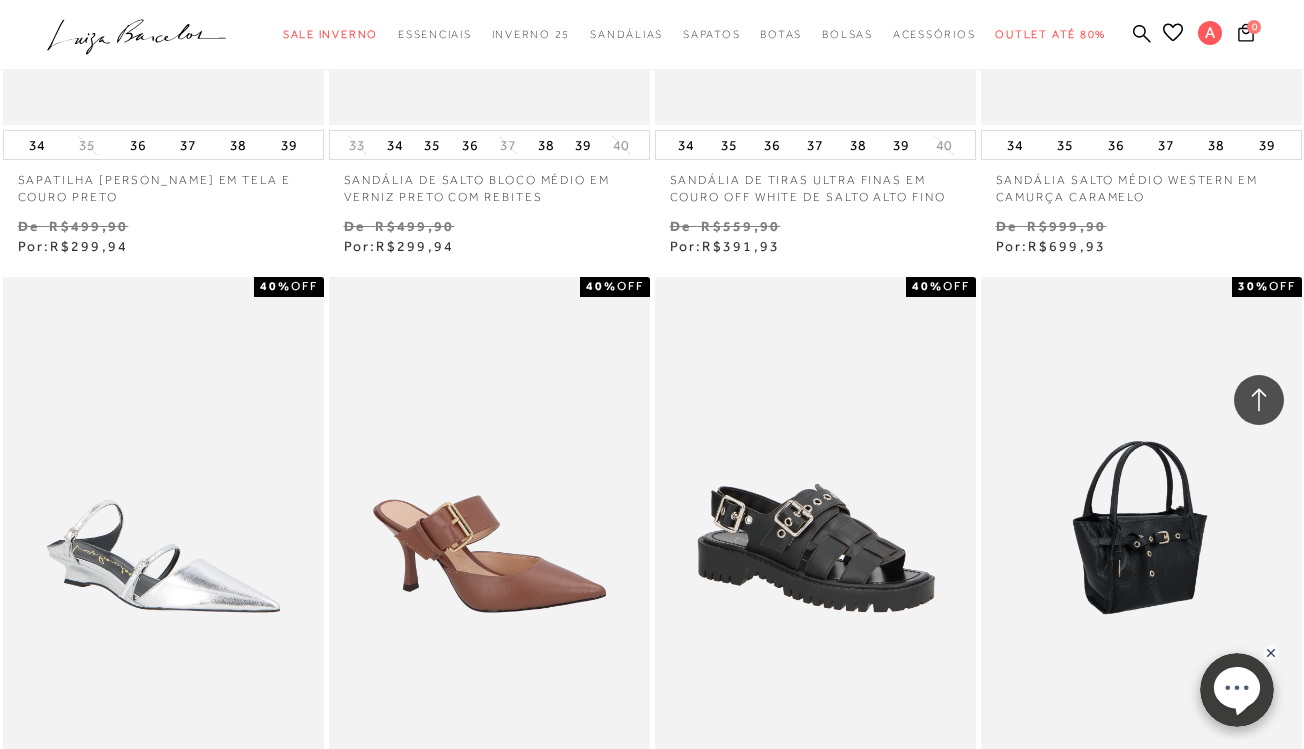 scroll, scrollTop: 76297, scrollLeft: 0, axis: vertical 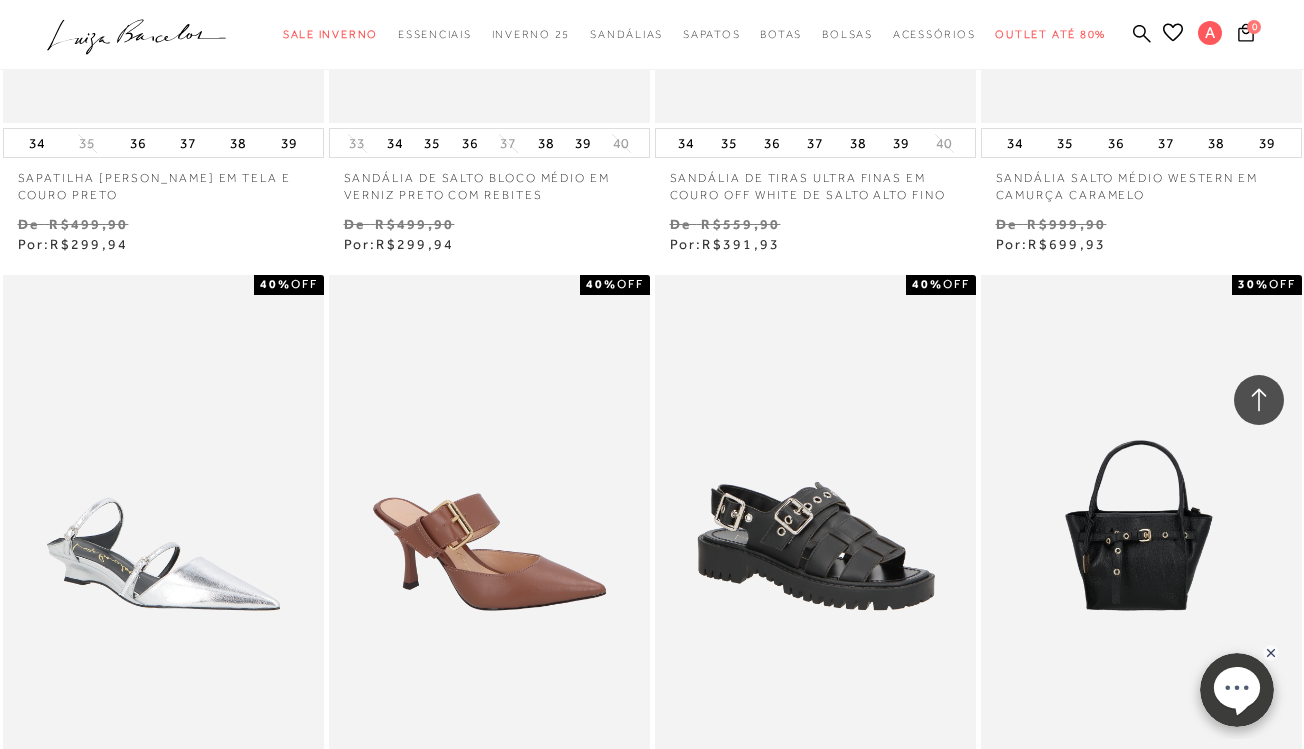 click on "MOSTRAR MAIS" at bounding box center (652, 1025) 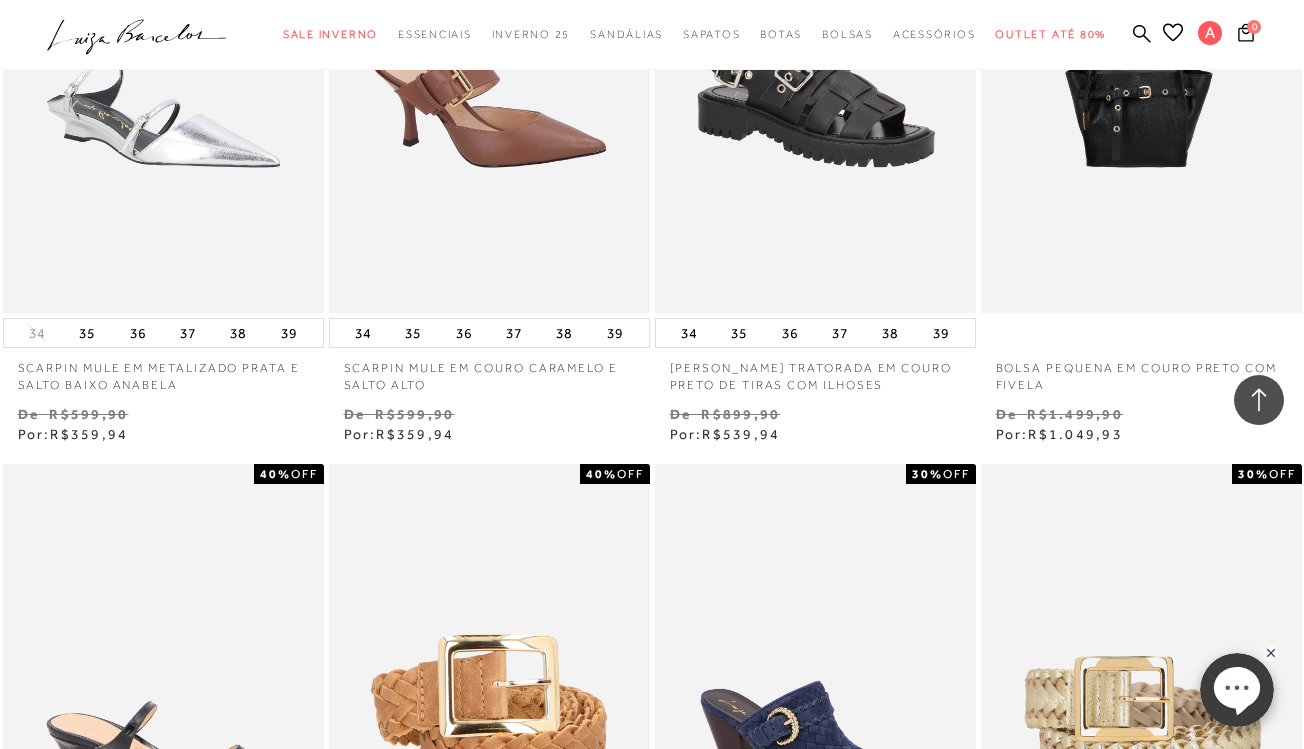 scroll, scrollTop: 76741, scrollLeft: 0, axis: vertical 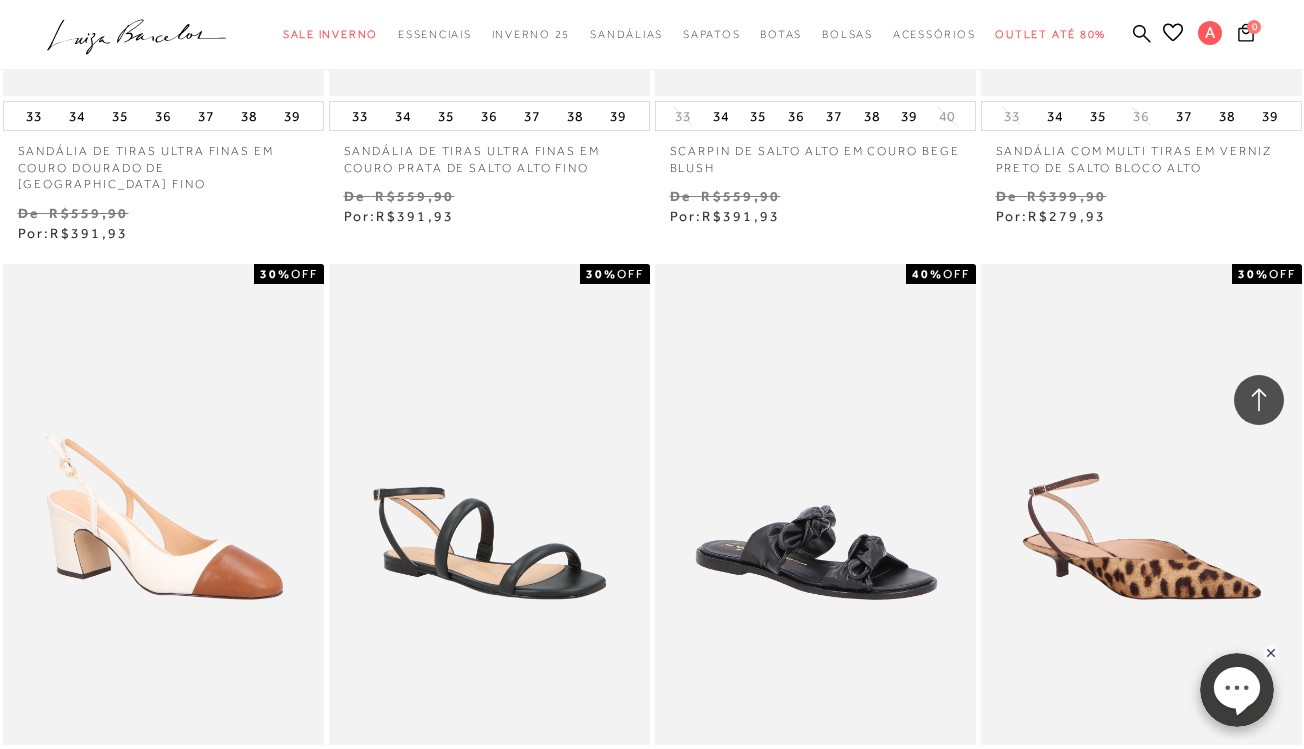 click on "MOSTRAR MAIS" at bounding box center (652, 1014) 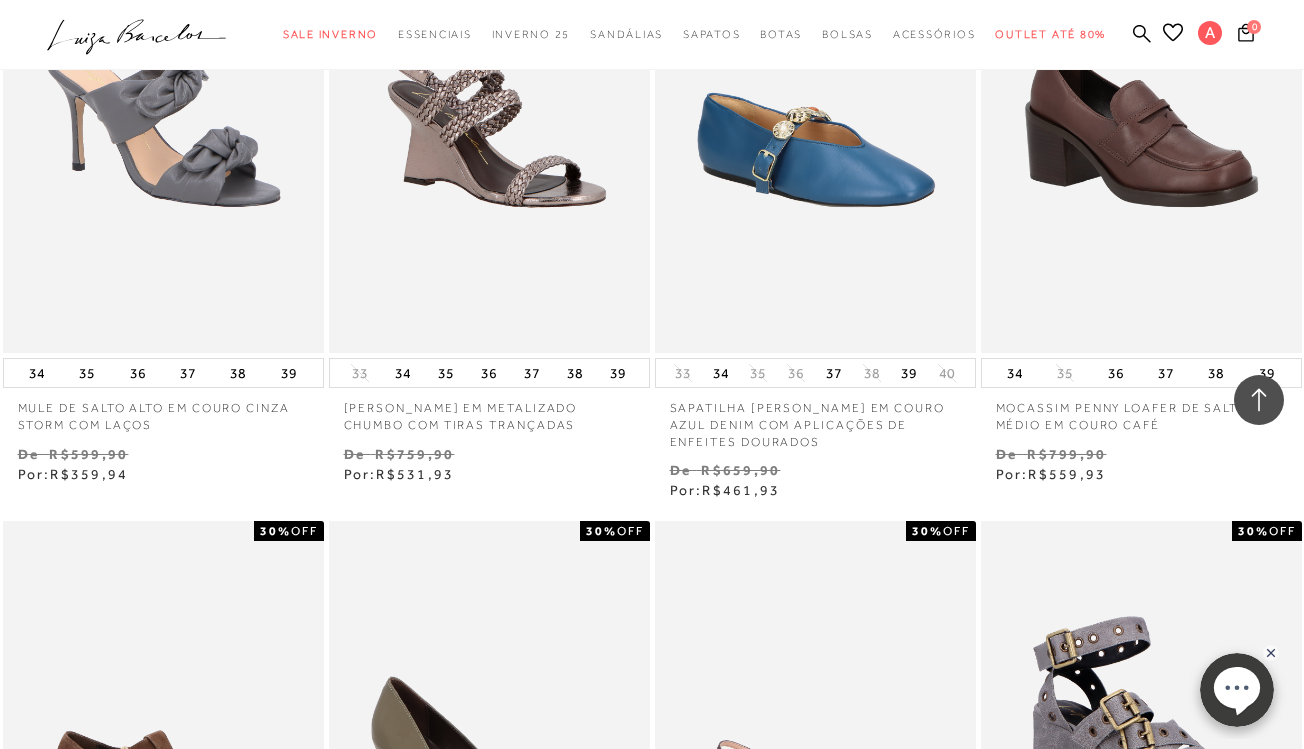scroll, scrollTop: 84005, scrollLeft: 0, axis: vertical 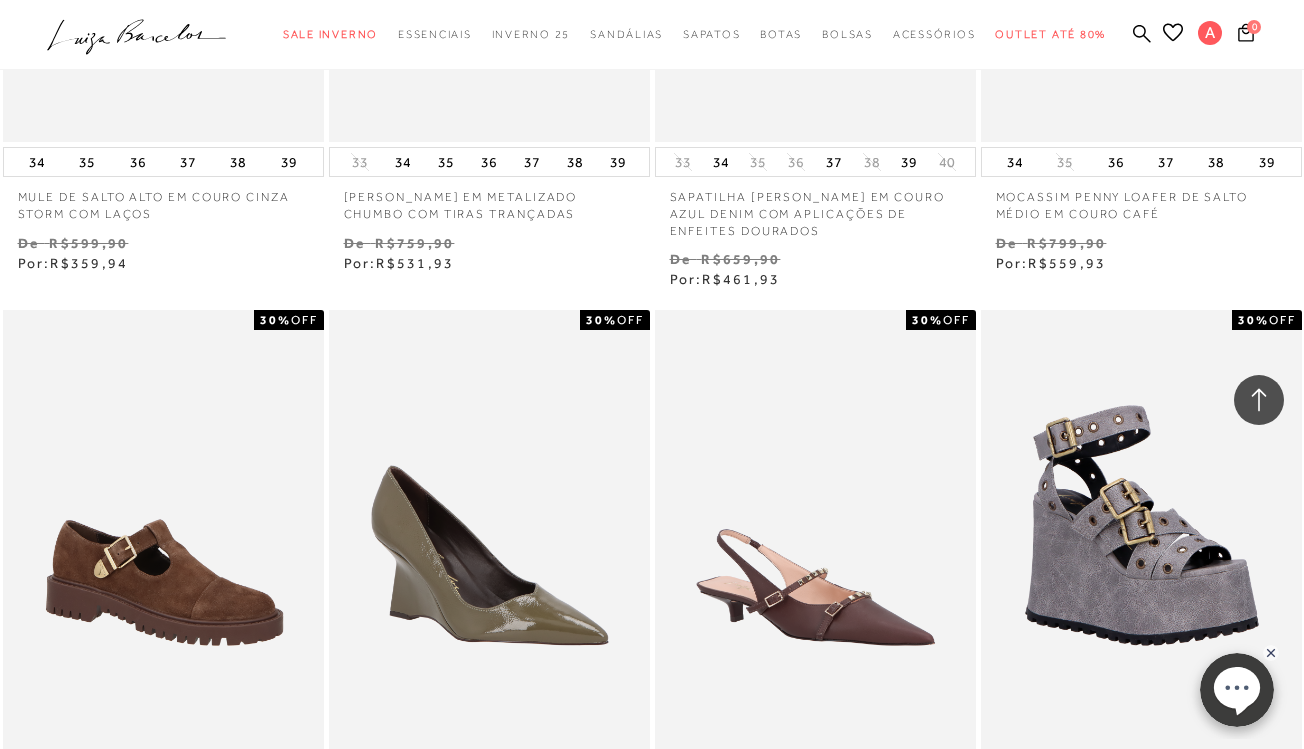 click on "MOSTRAR MAIS" at bounding box center [652, 1077] 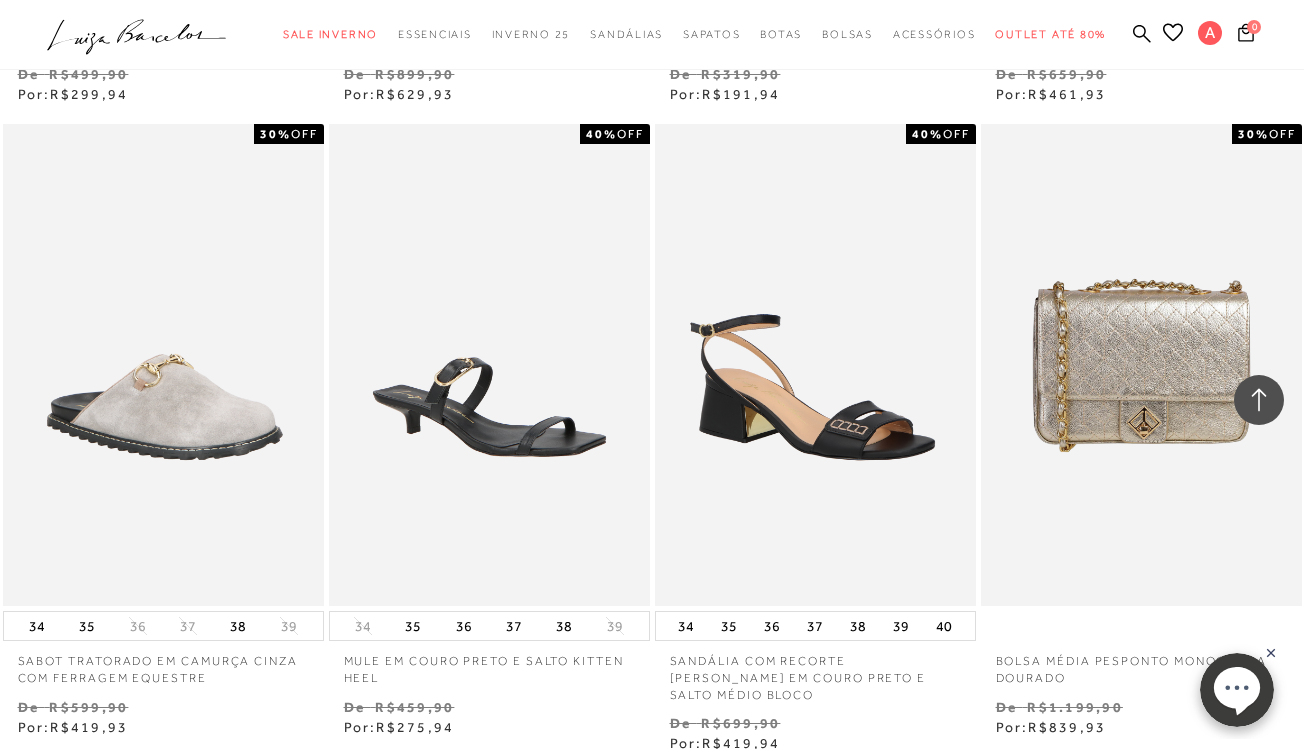 scroll, scrollTop: 88041, scrollLeft: 0, axis: vertical 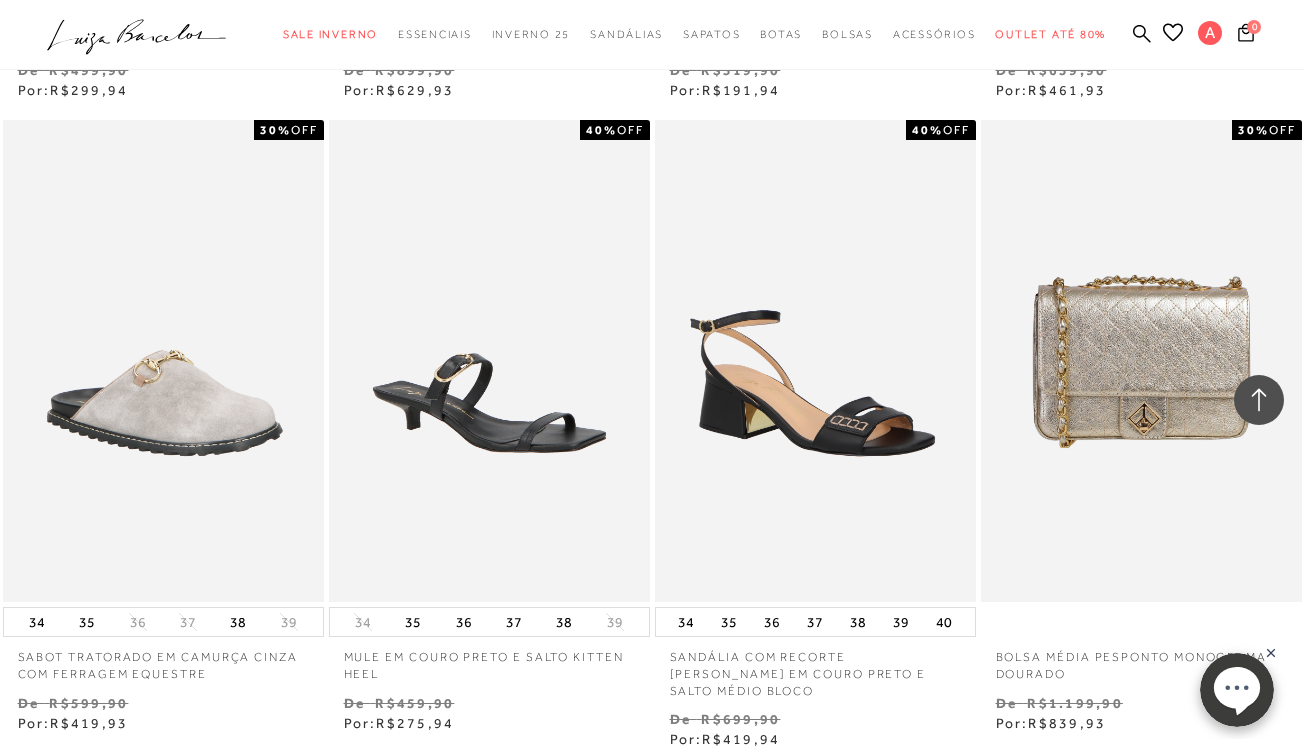 click on "MOSTRAR MAIS" at bounding box center [652, 887] 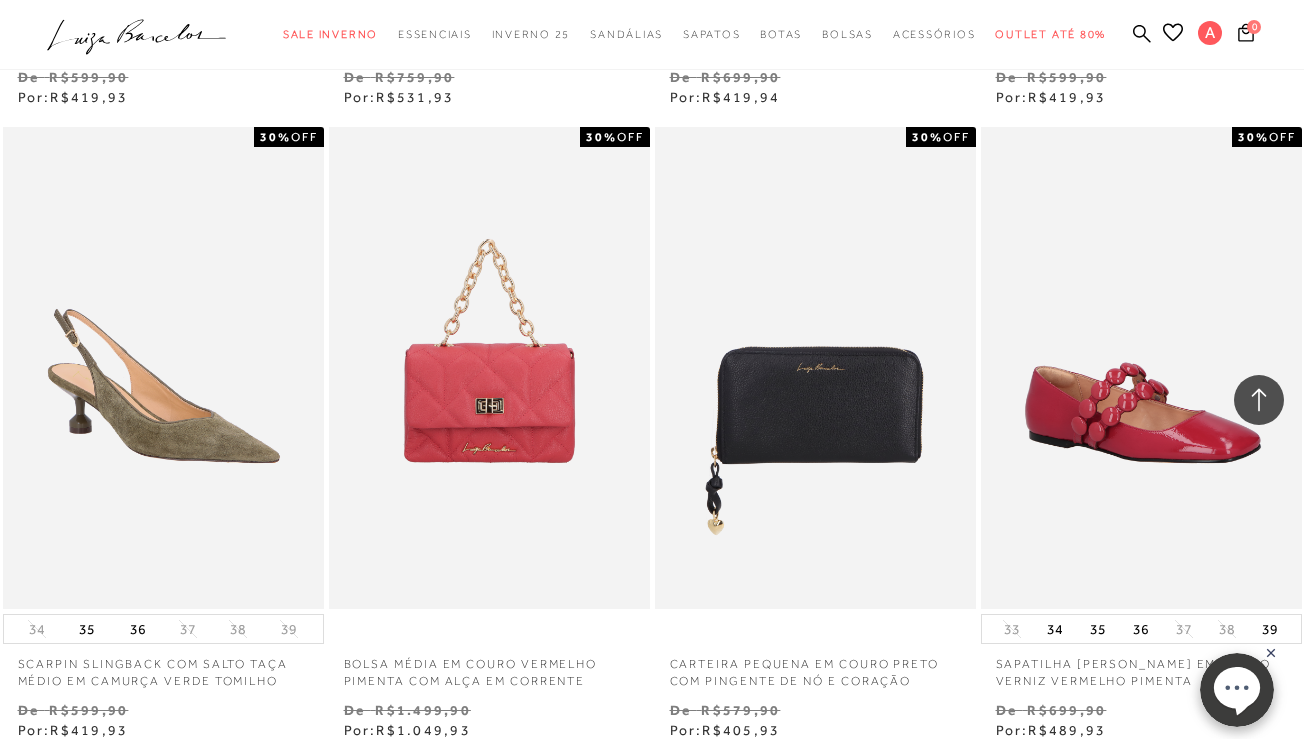 scroll, scrollTop: 91680, scrollLeft: 0, axis: vertical 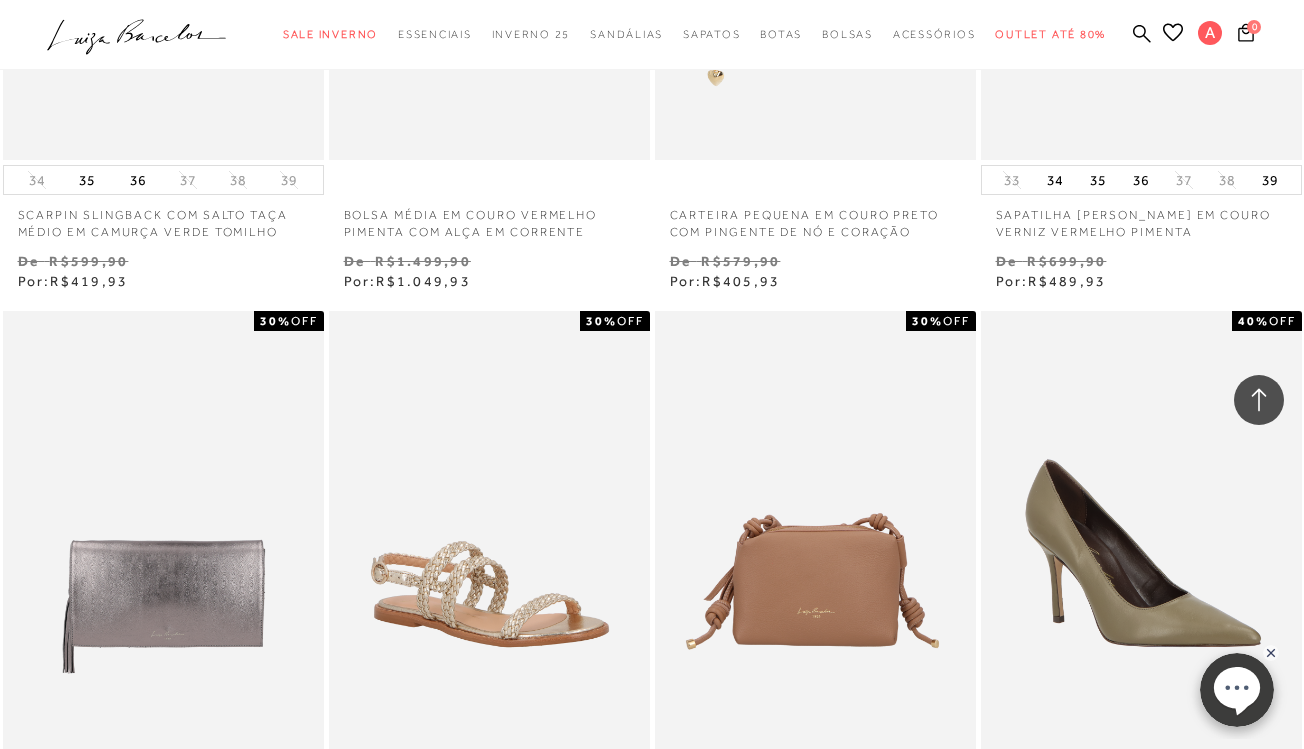 click on "MOSTRAR MAIS" at bounding box center [652, 1078] 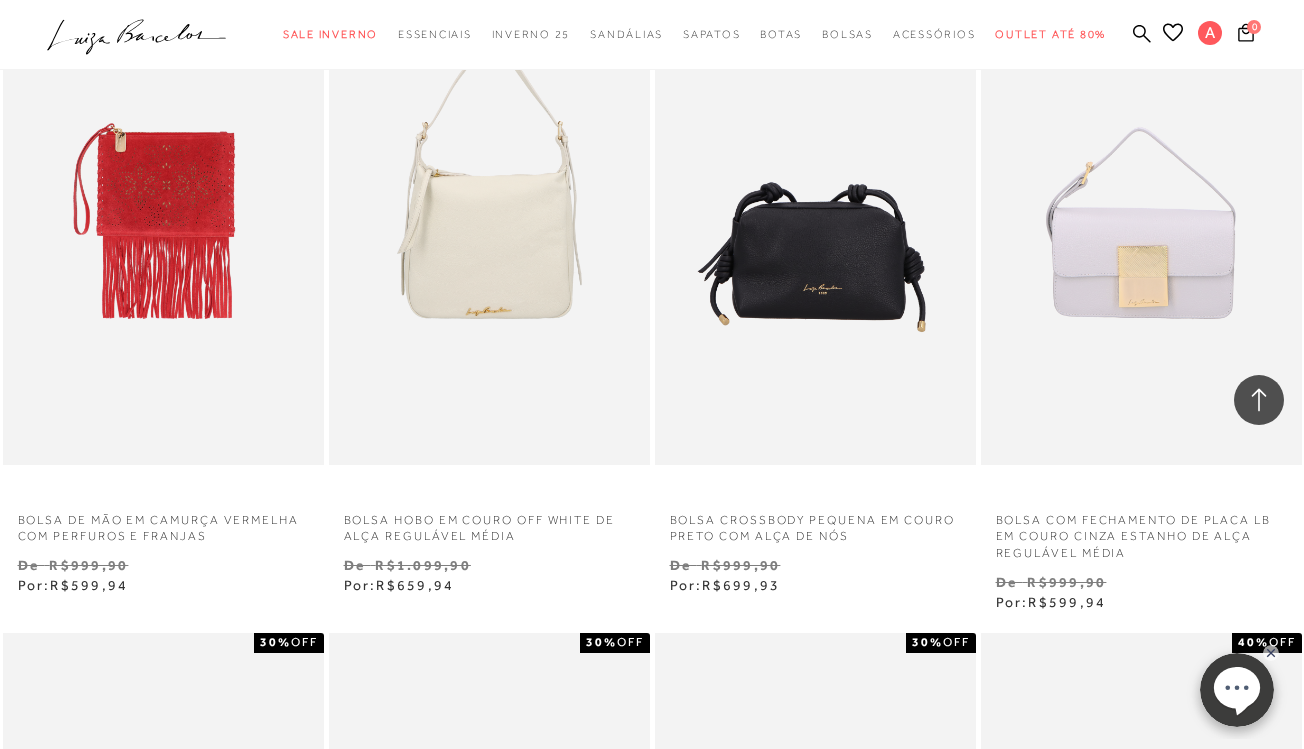 scroll, scrollTop: 95392, scrollLeft: 0, axis: vertical 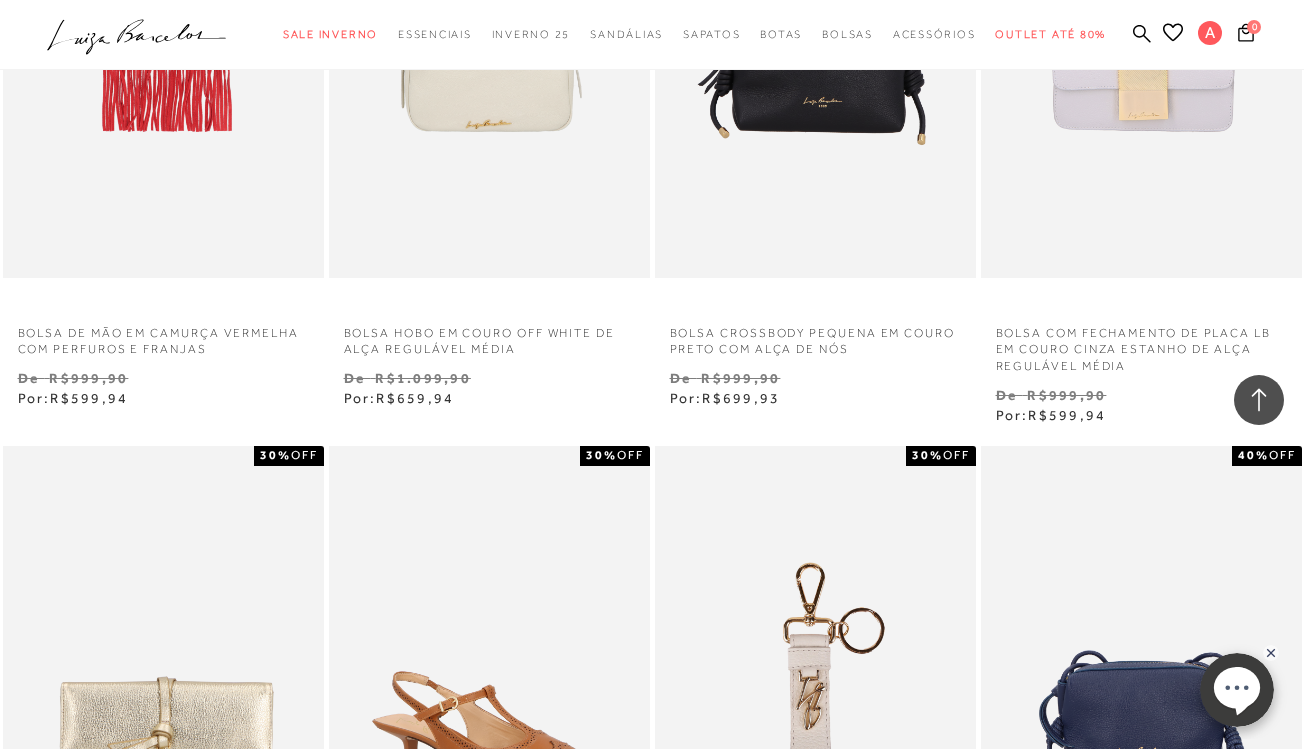 click on "MOSTRAR MAIS" at bounding box center (652, 1213) 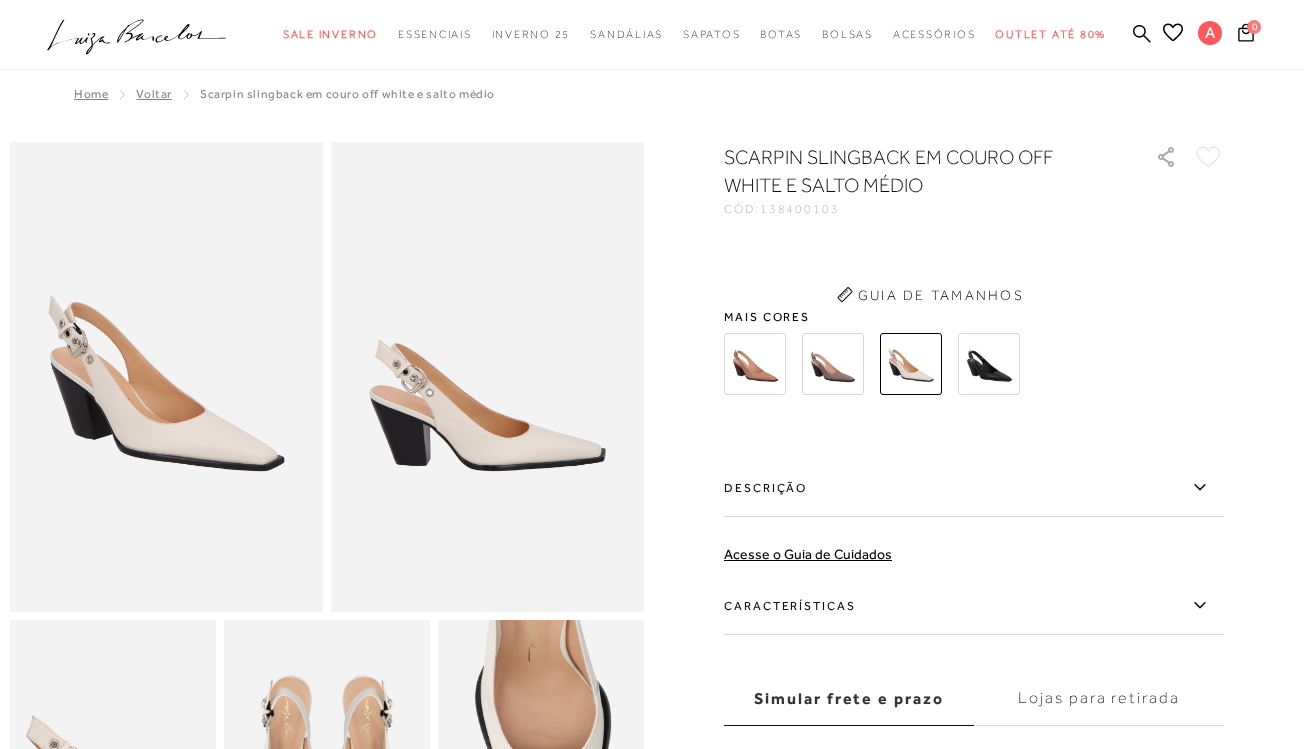 scroll, scrollTop: 0, scrollLeft: 0, axis: both 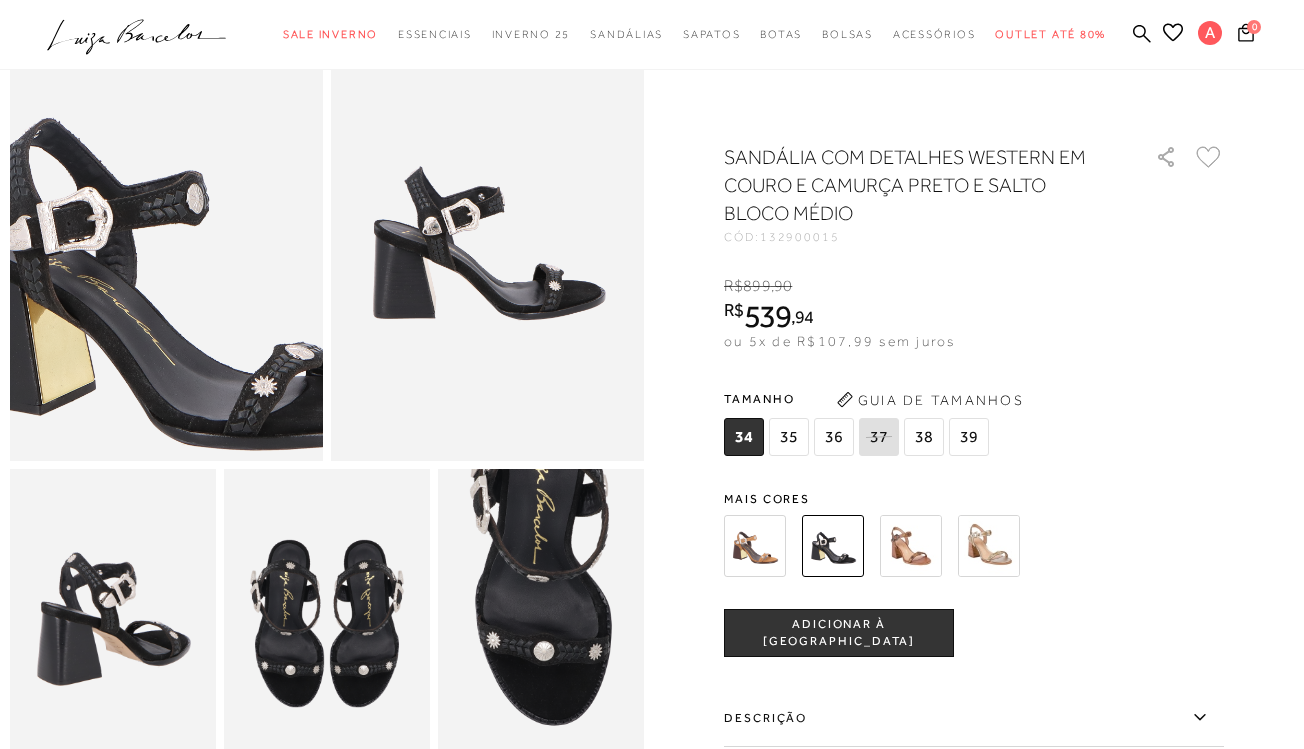 click at bounding box center (180, 260) 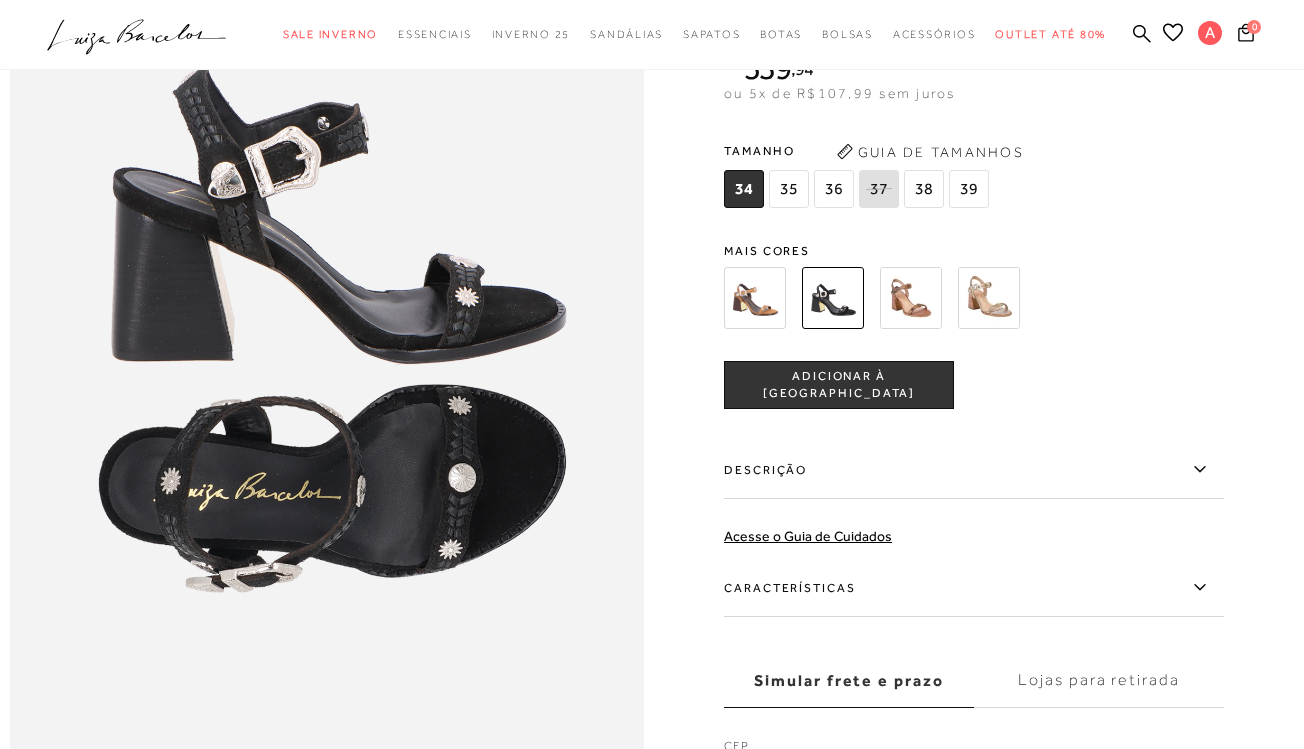 scroll, scrollTop: 1041, scrollLeft: 0, axis: vertical 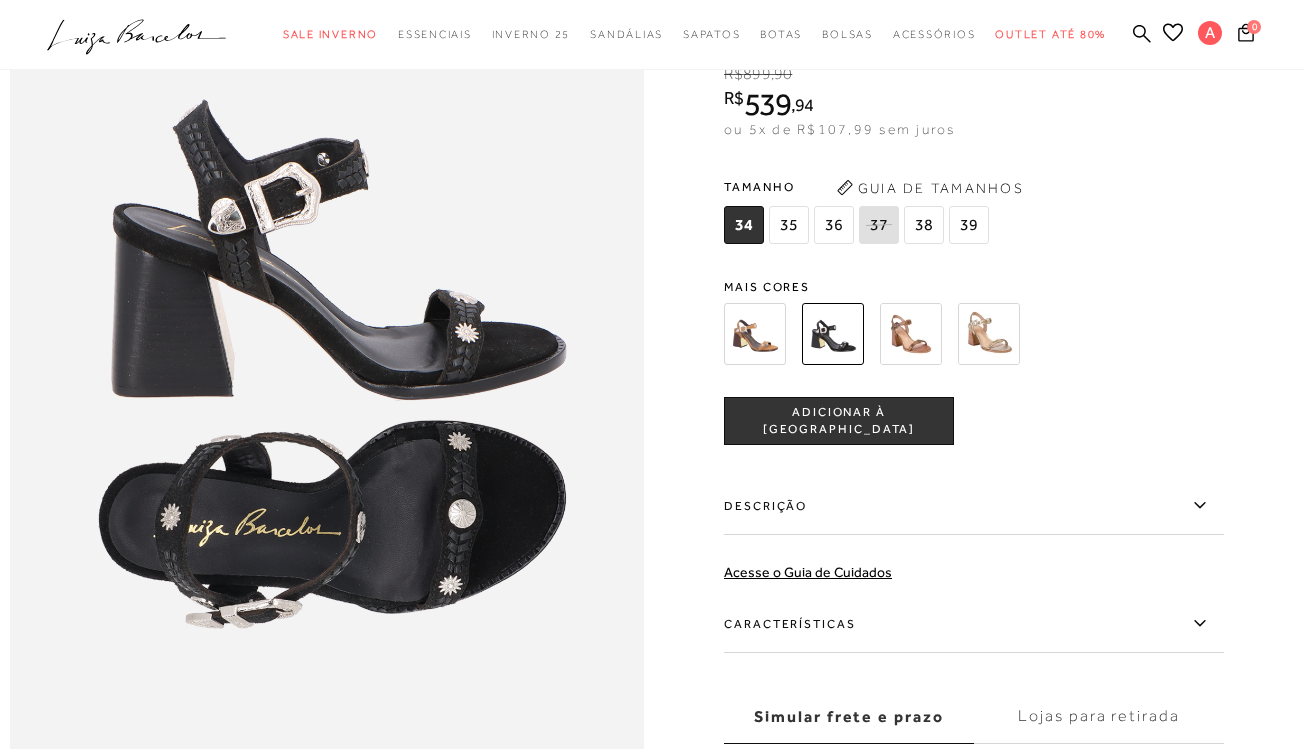 click at bounding box center [911, 334] 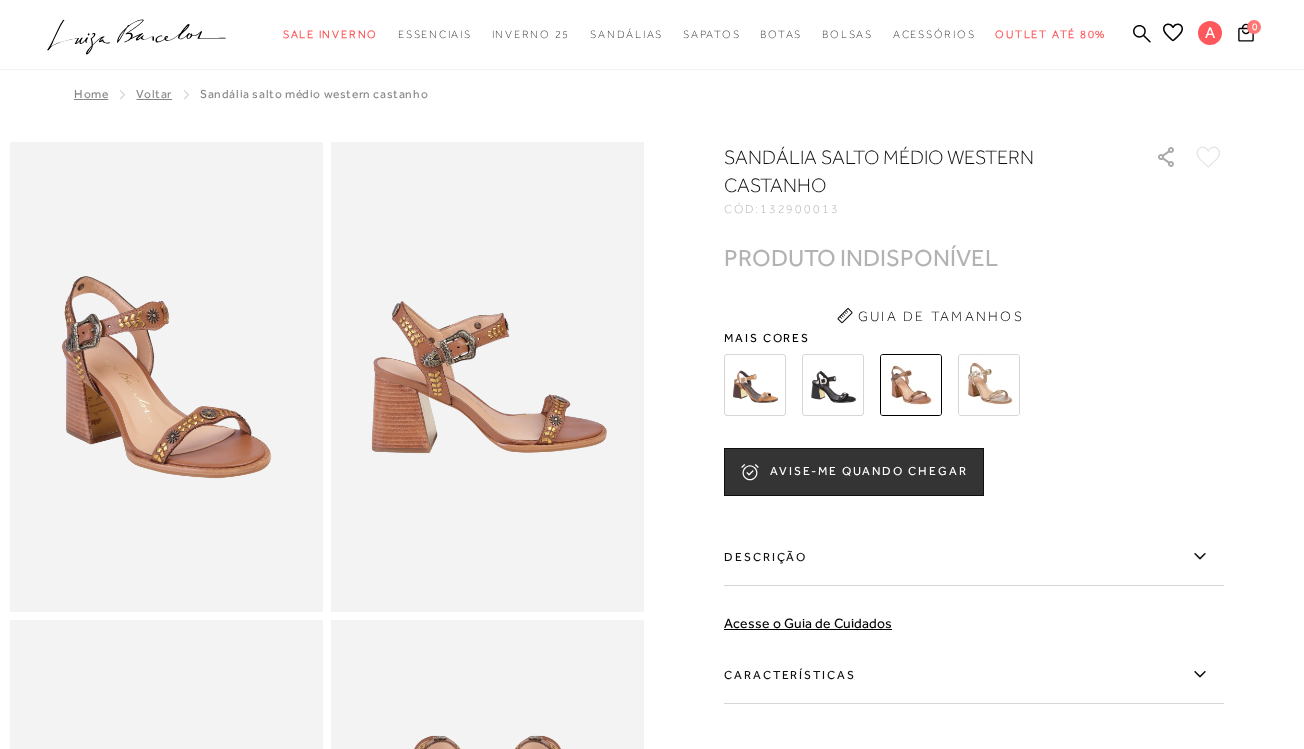 scroll, scrollTop: 0, scrollLeft: 0, axis: both 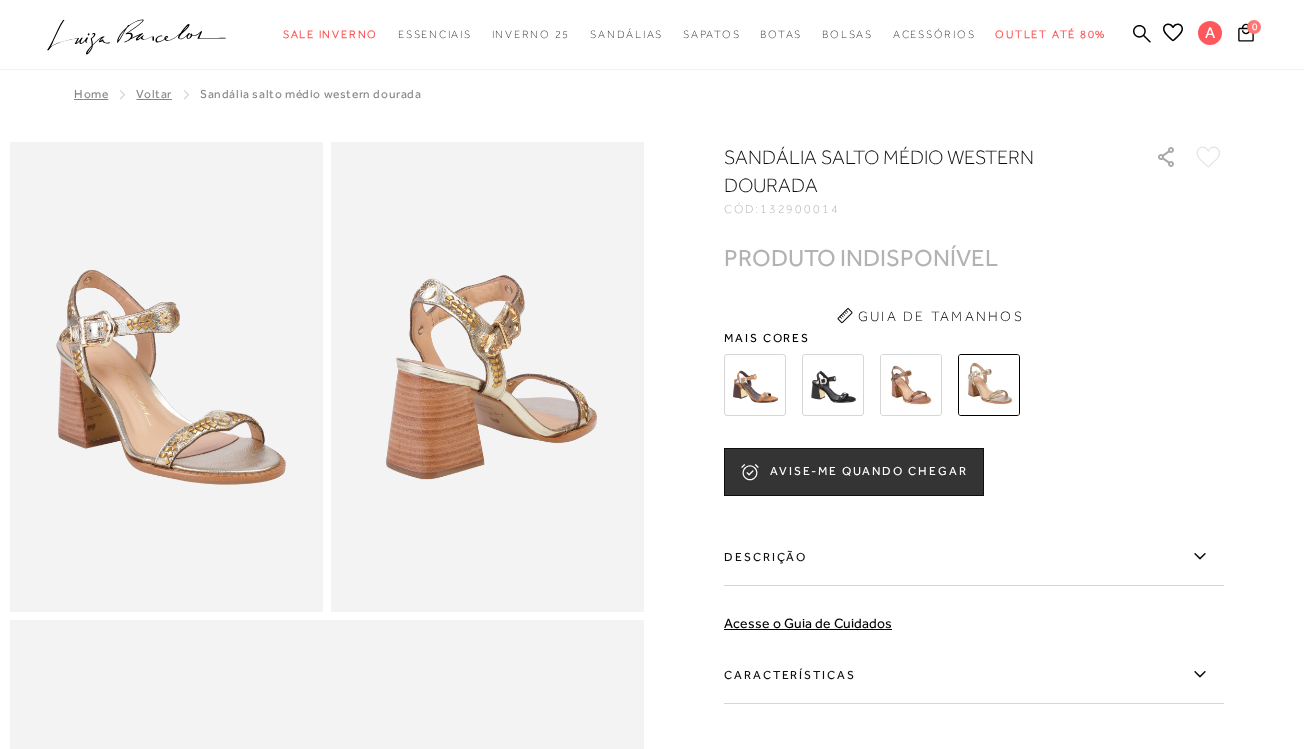 click at bounding box center [755, 385] 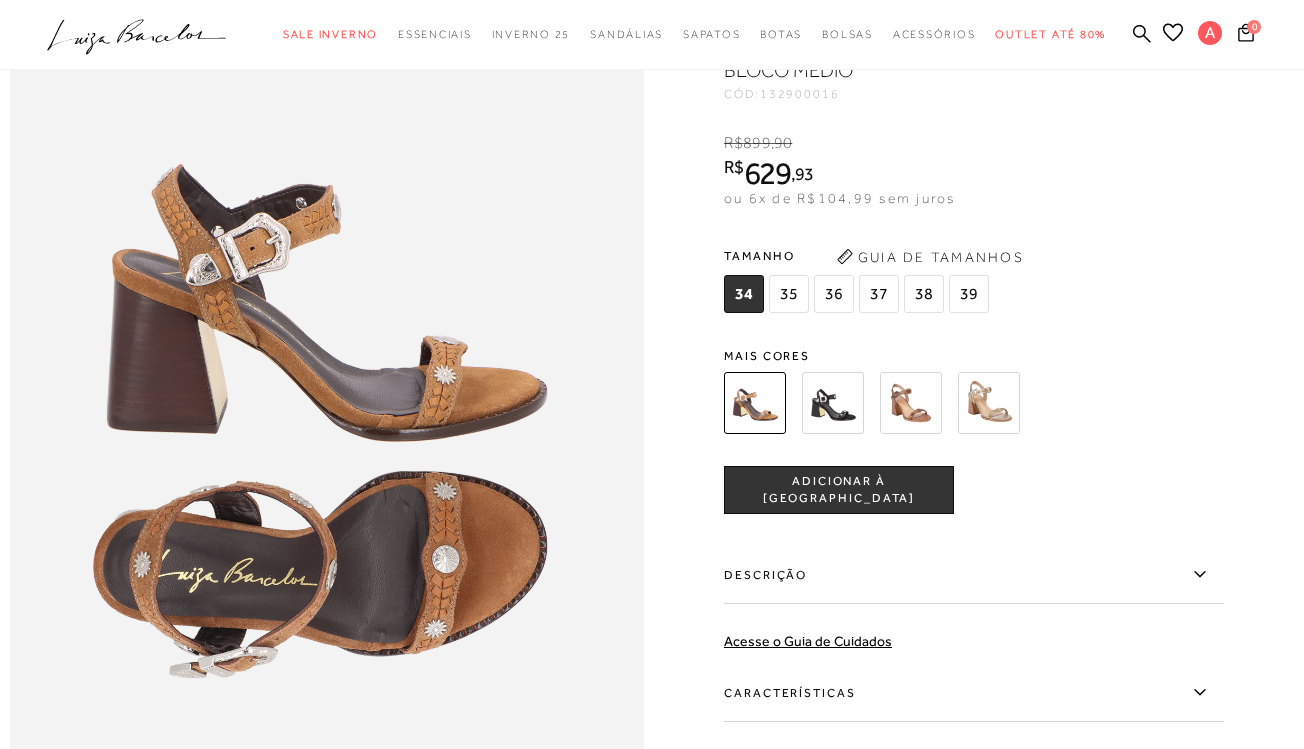 scroll, scrollTop: 922, scrollLeft: 0, axis: vertical 